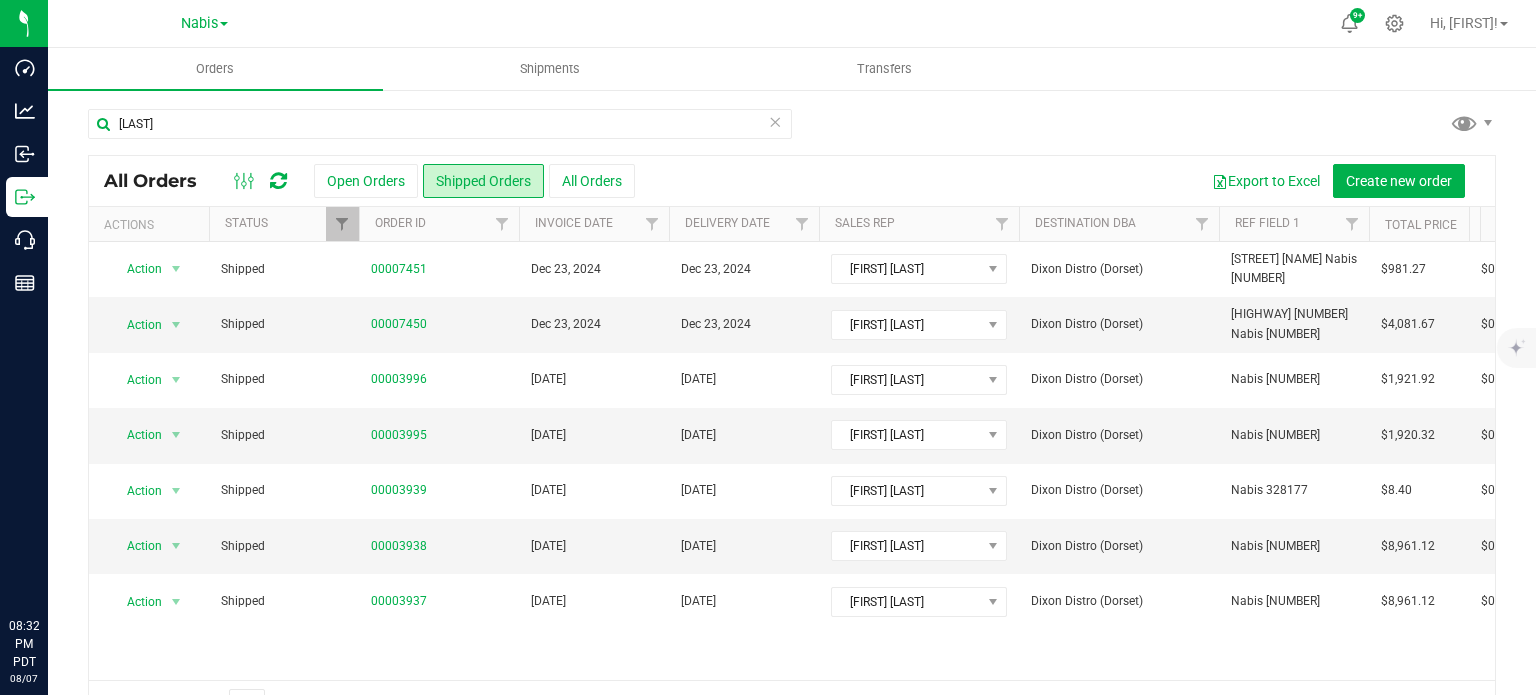 scroll, scrollTop: 0, scrollLeft: 0, axis: both 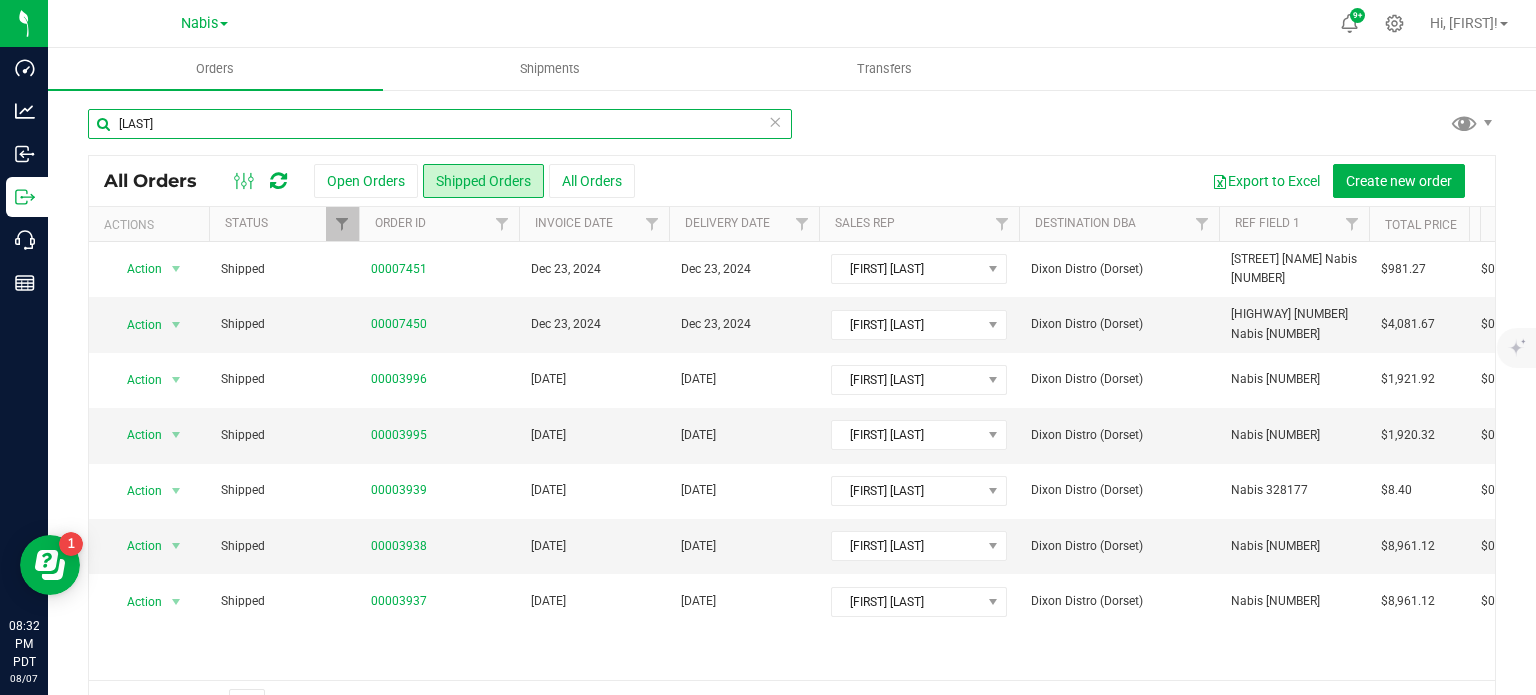 click on "[LAST]" at bounding box center [440, 124] 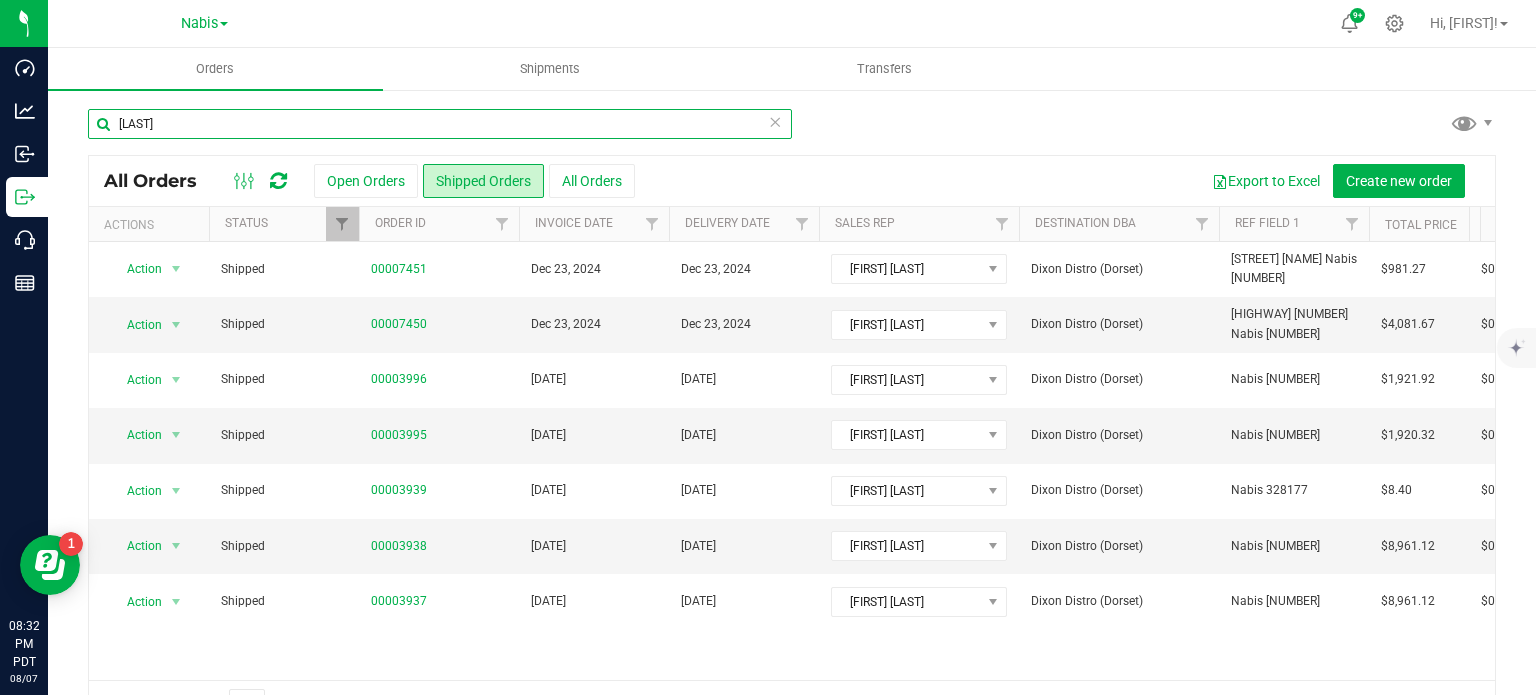 click on "[LAST]" at bounding box center (440, 124) 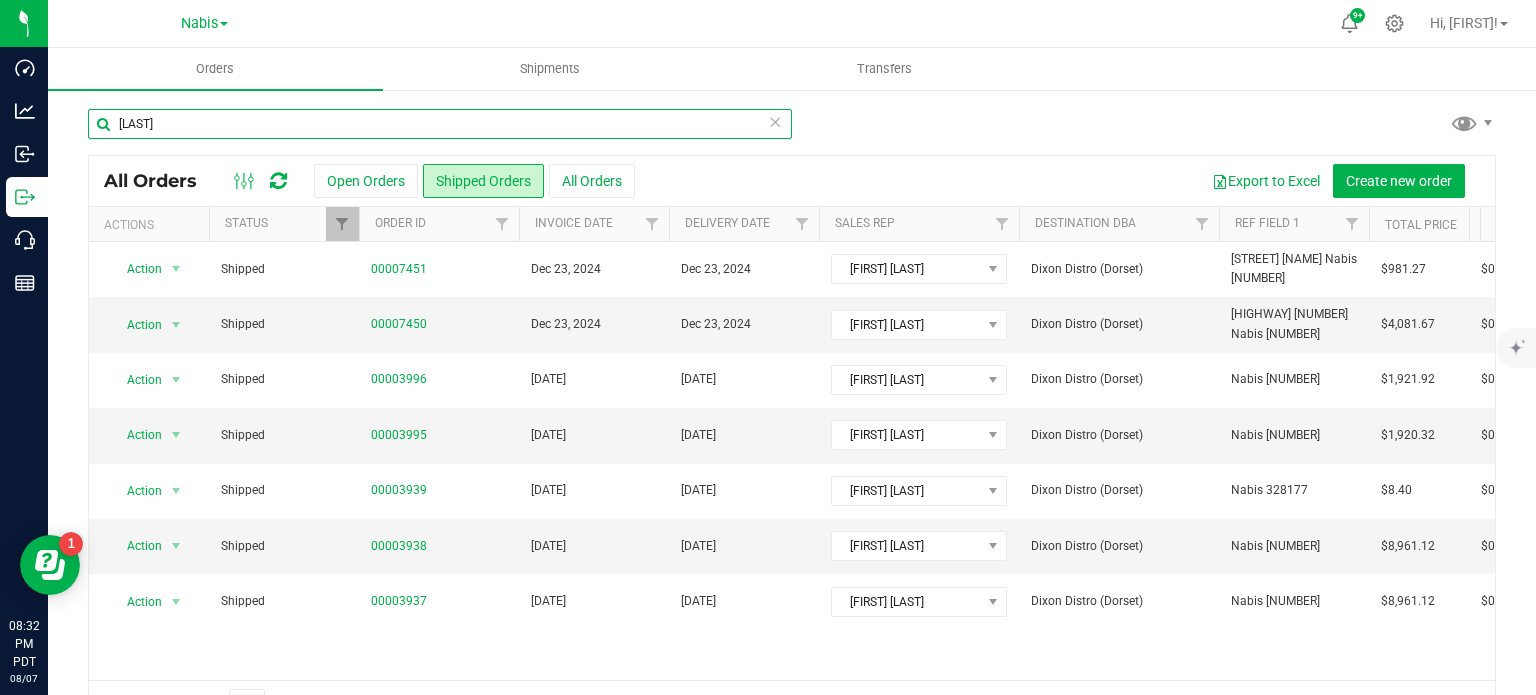 click on "[LAST]" at bounding box center [440, 124] 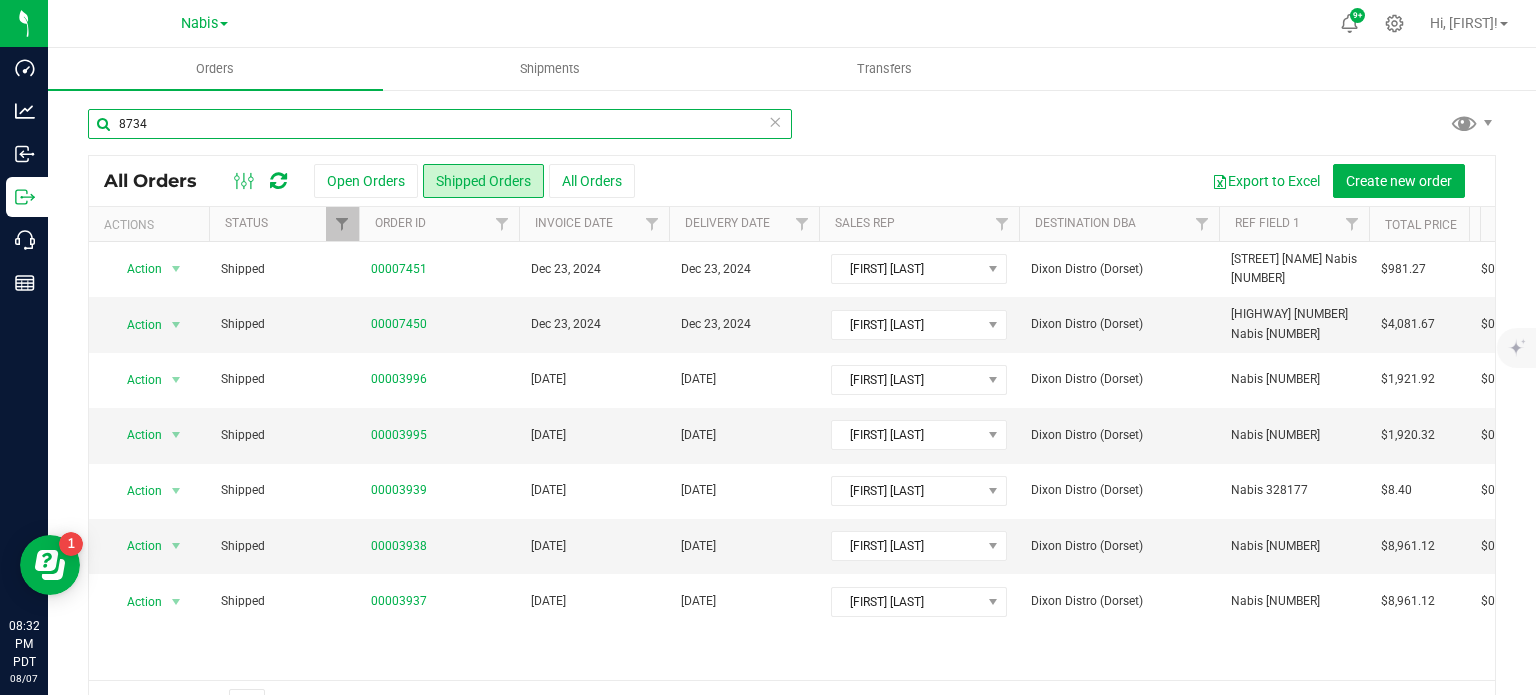 type on "8734" 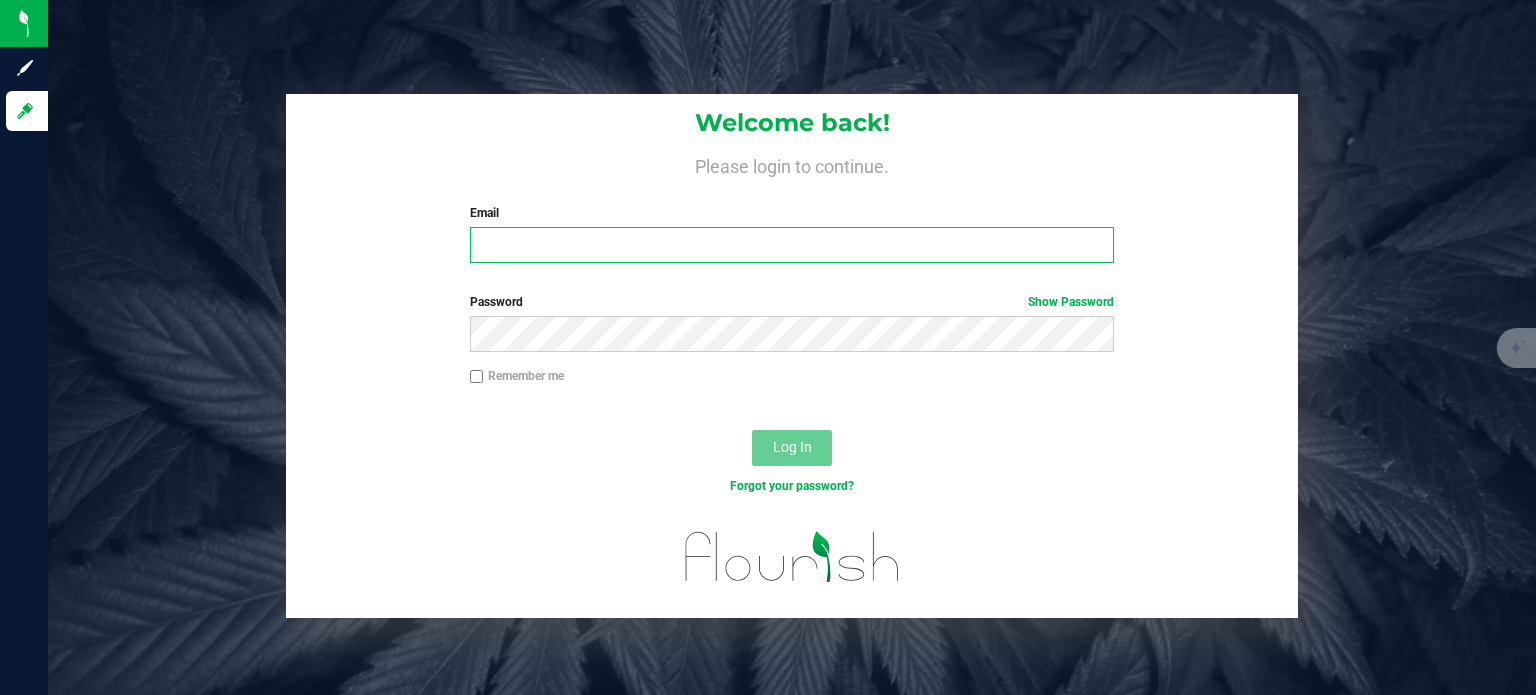type on "[EMAIL]" 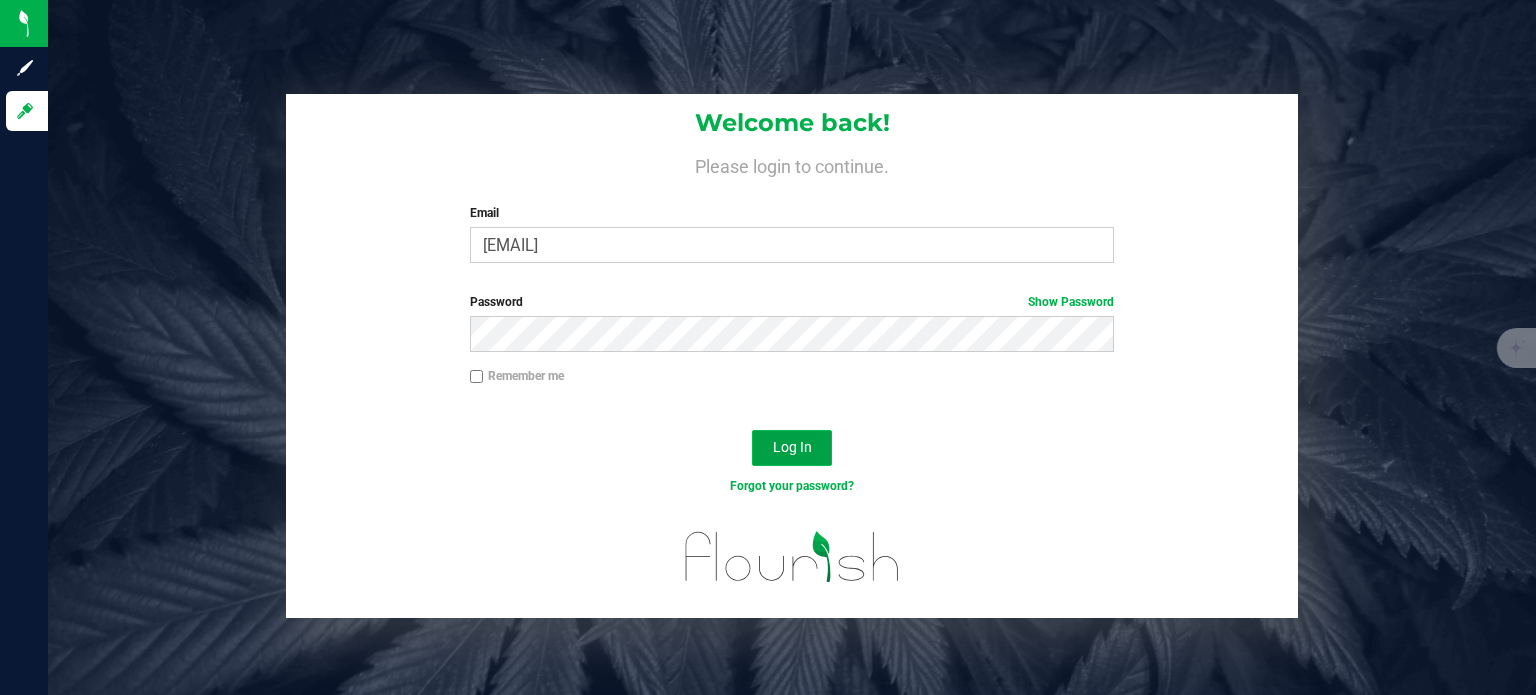 click on "Log In" at bounding box center [792, 447] 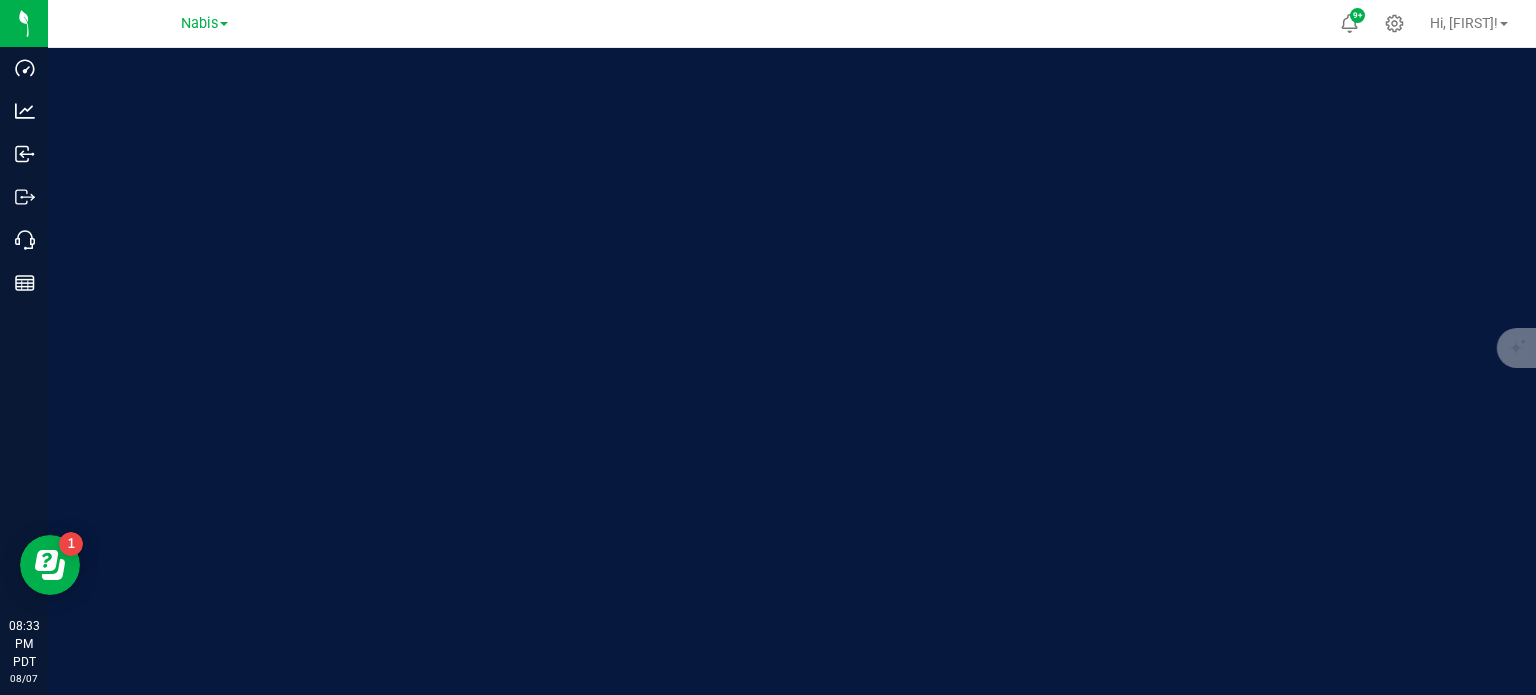 scroll, scrollTop: 0, scrollLeft: 0, axis: both 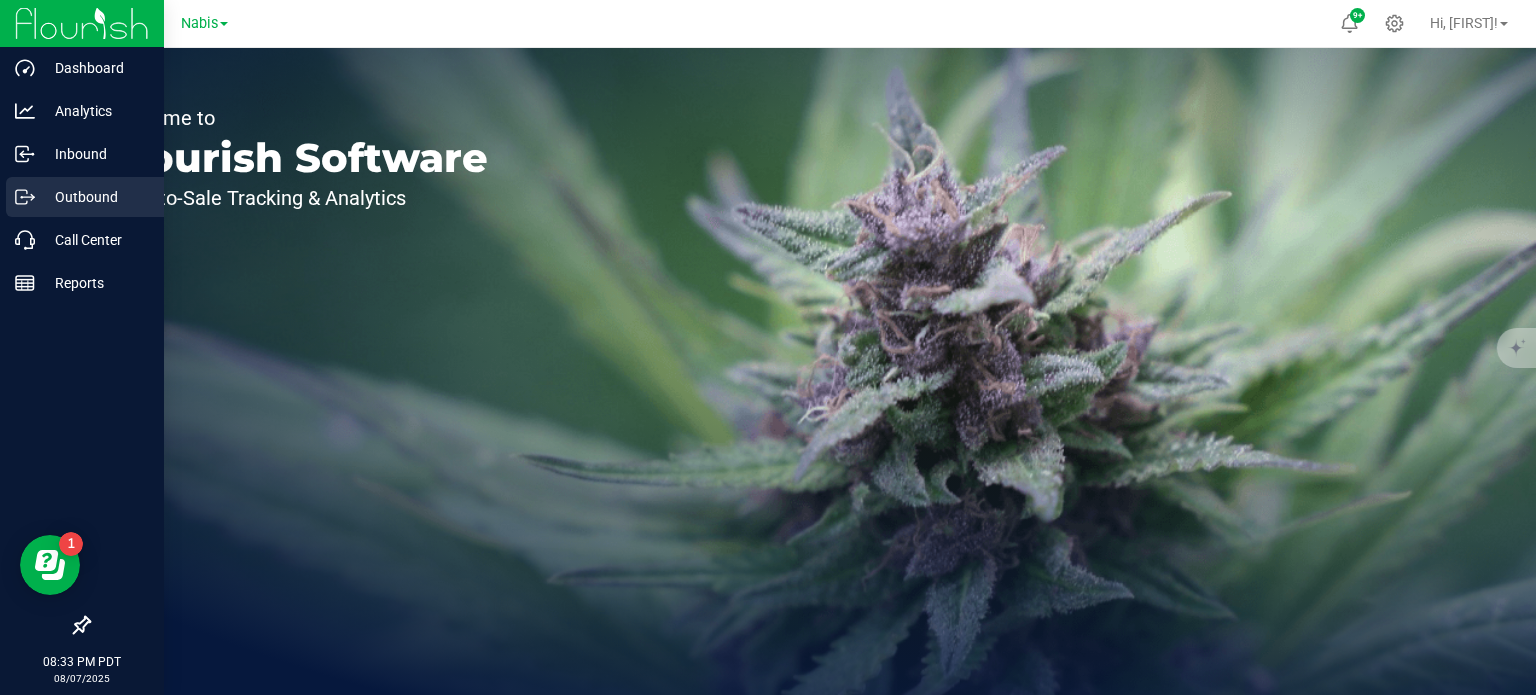 click on "Outbound" at bounding box center (95, 197) 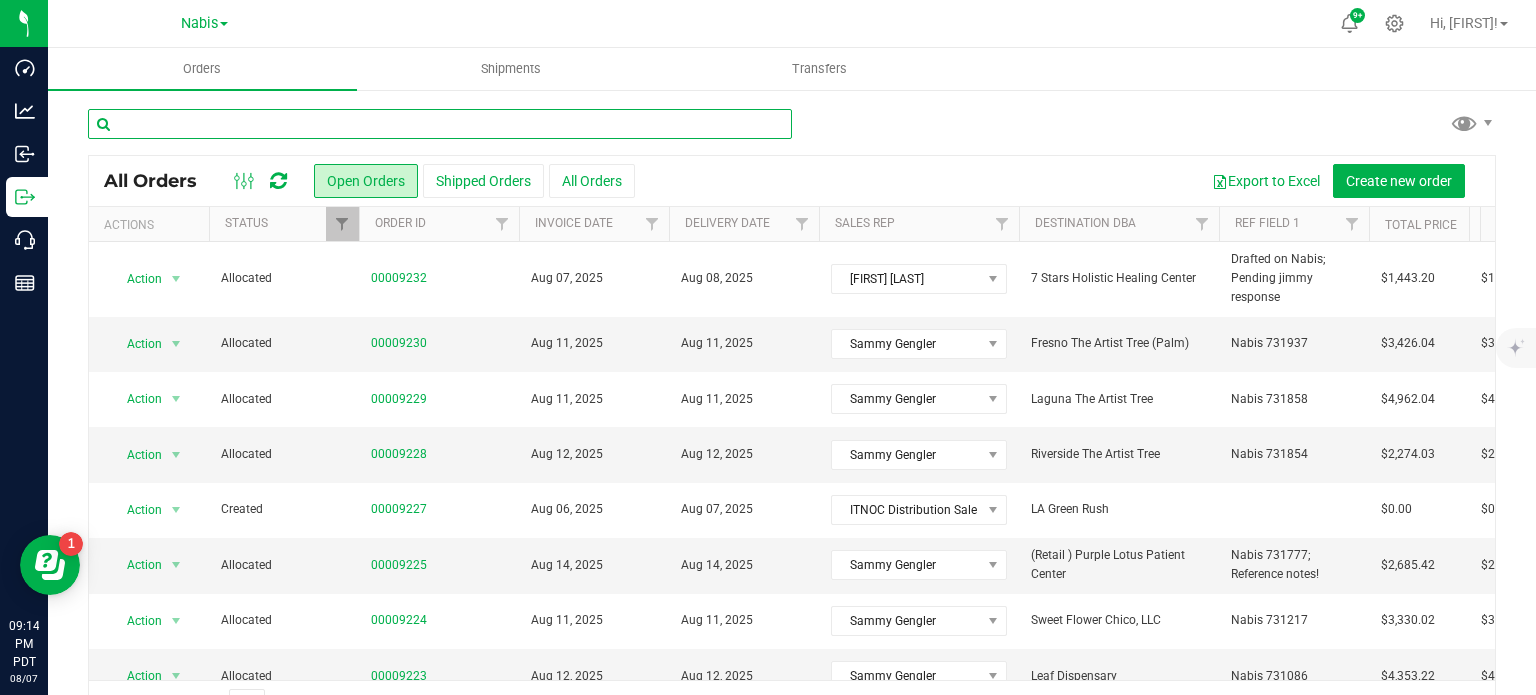 click at bounding box center [440, 124] 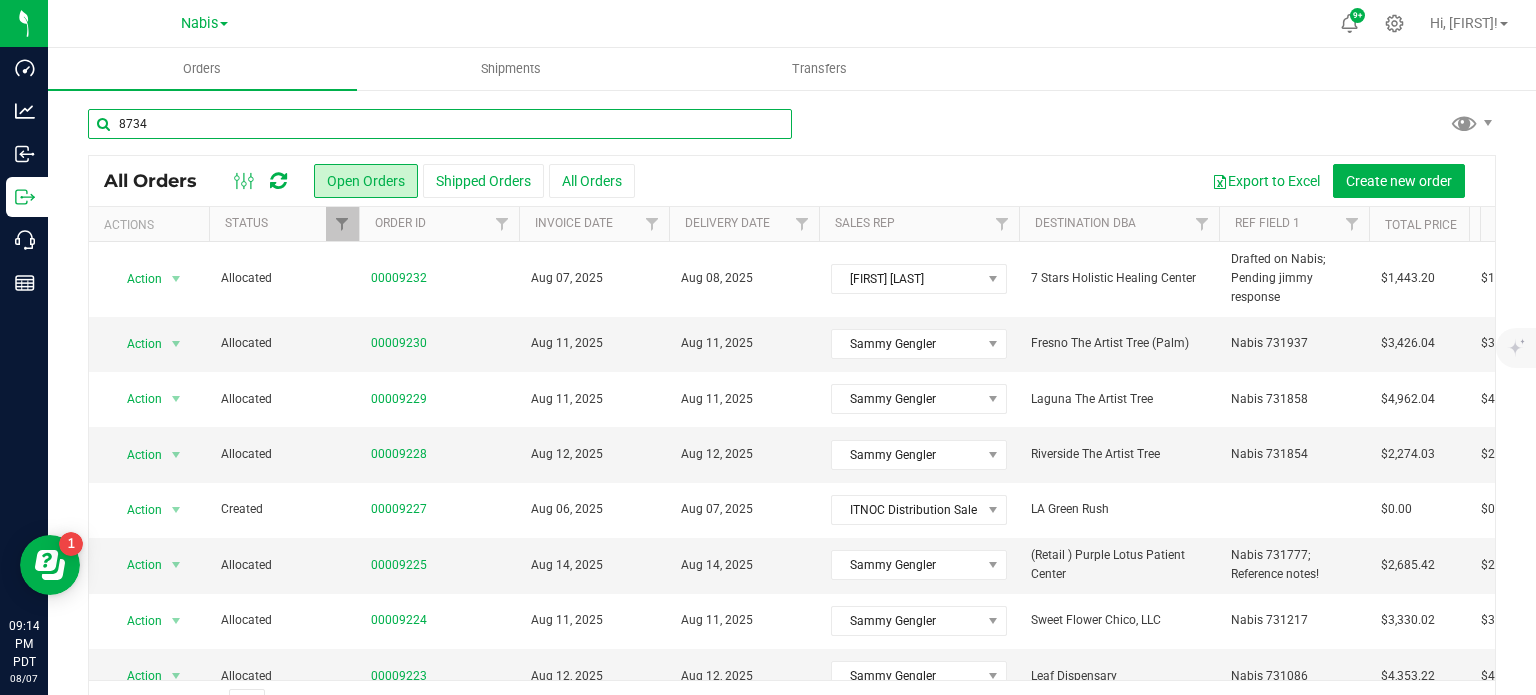 type on "8734" 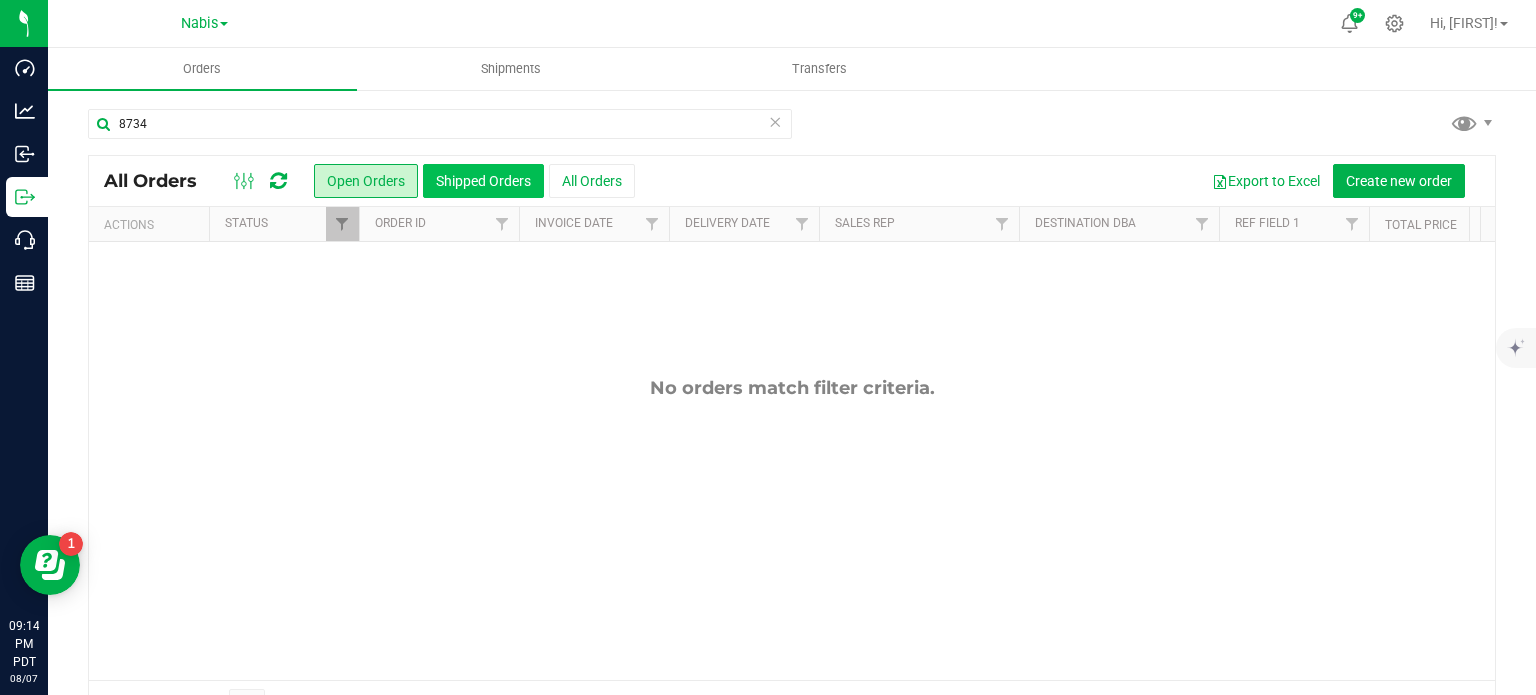 click on "Shipped Orders" at bounding box center [483, 181] 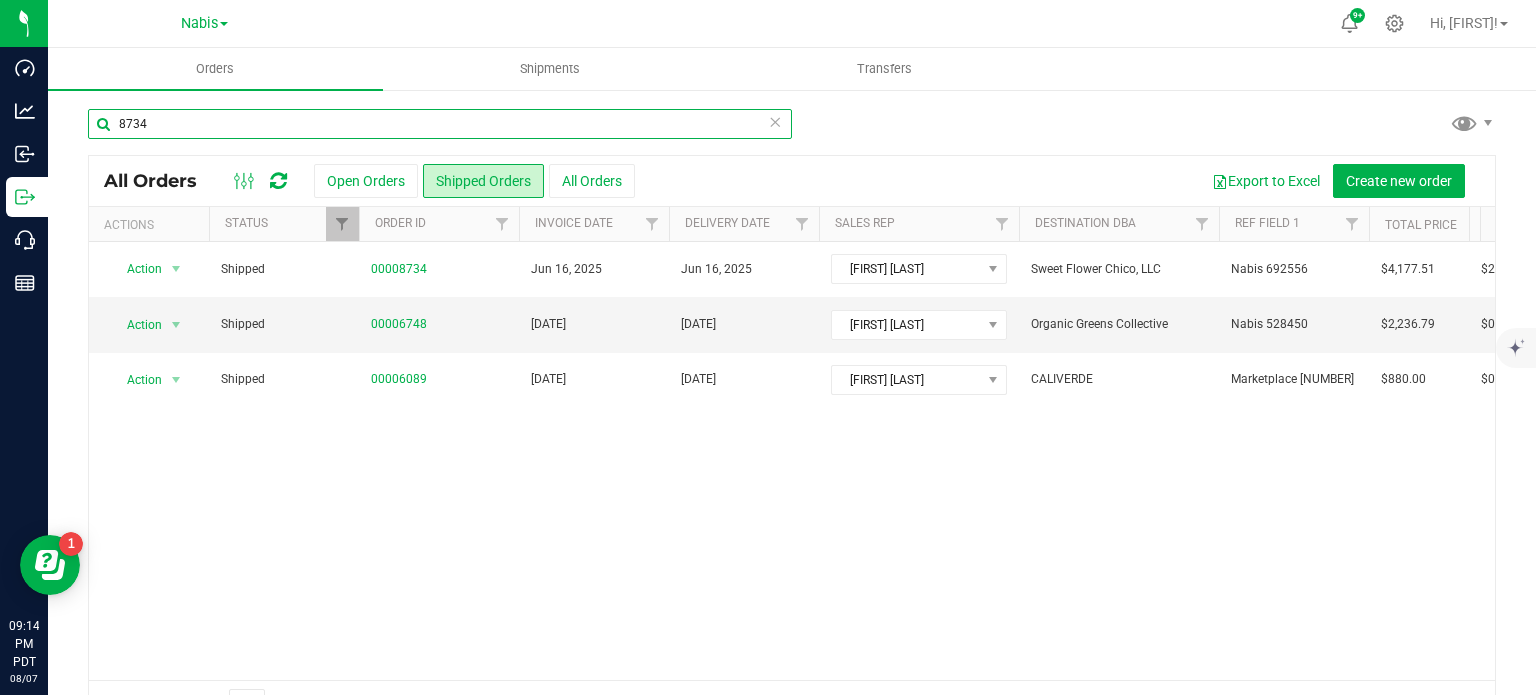 click on "8734" at bounding box center (440, 124) 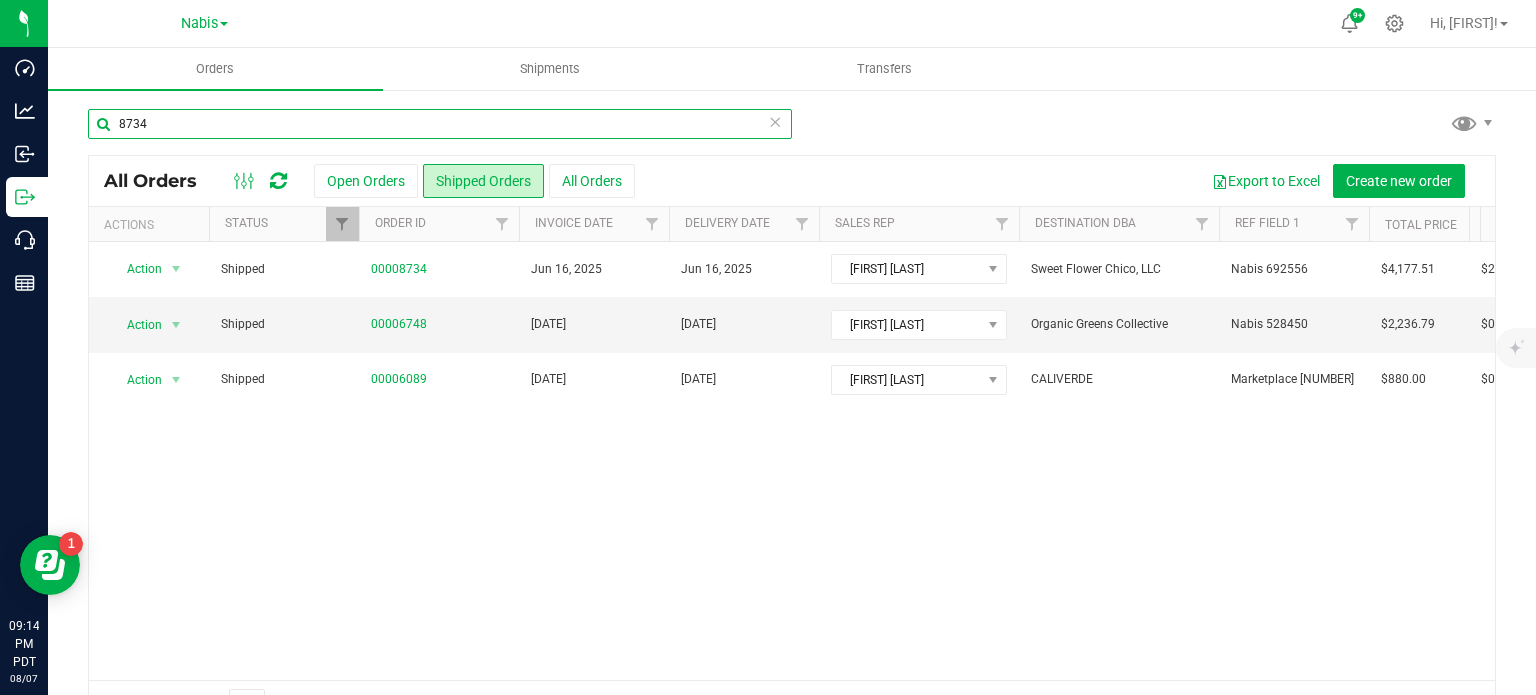click on "8734" at bounding box center (440, 124) 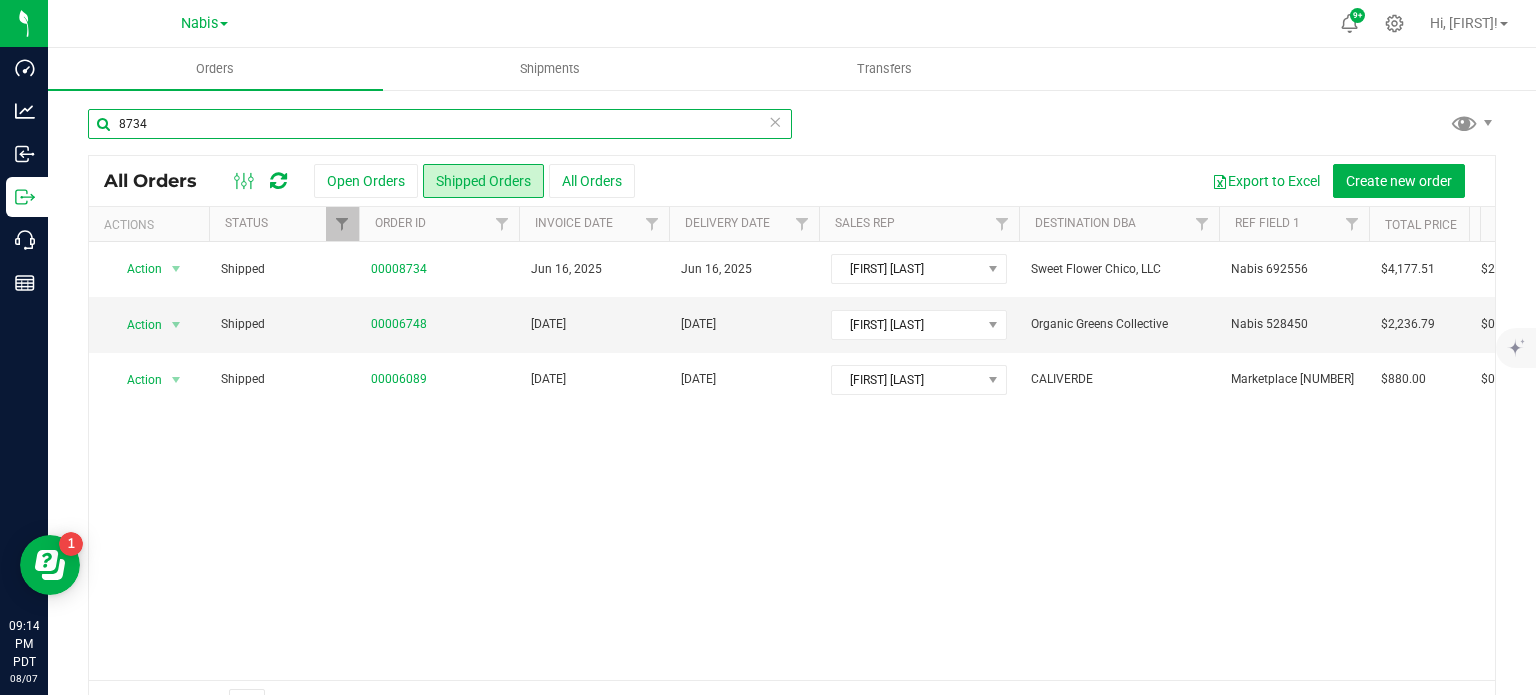 click on "8734" at bounding box center [440, 124] 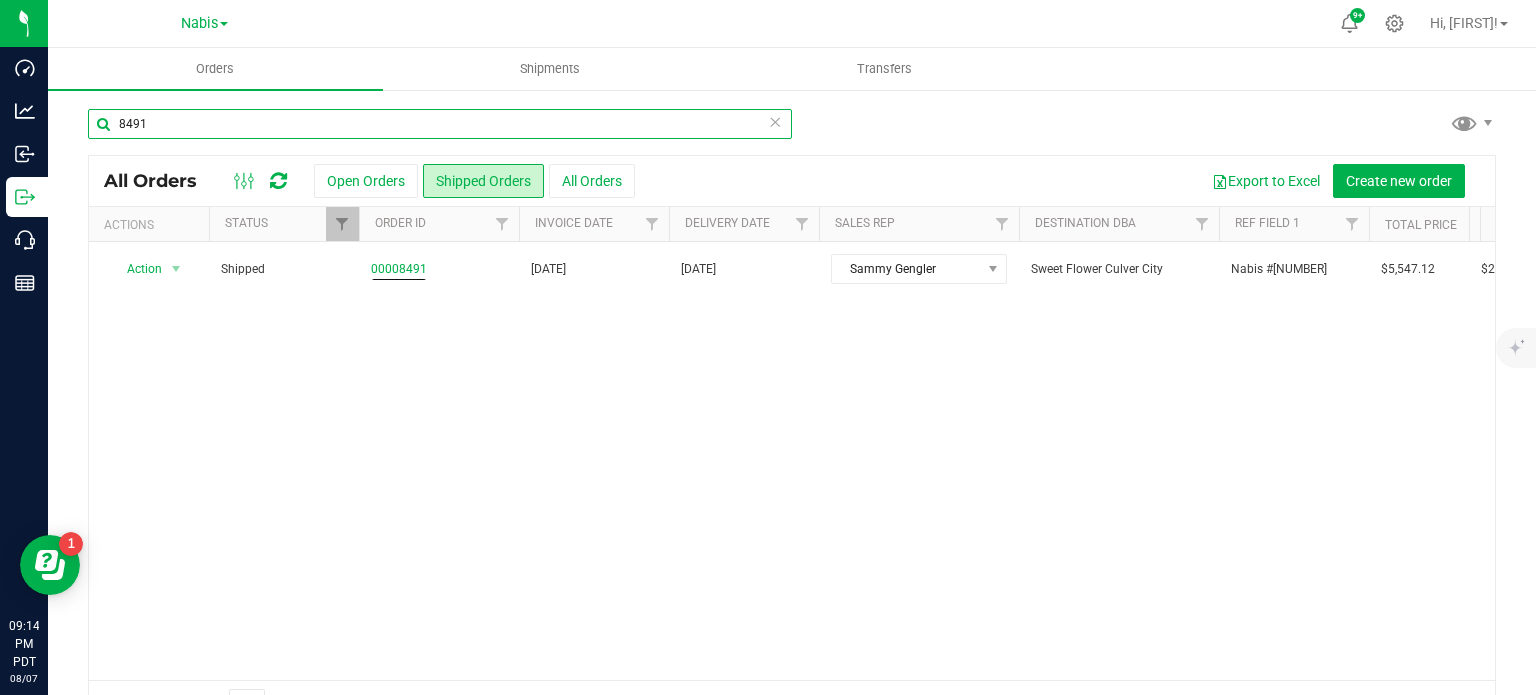 click on "8491" at bounding box center [440, 124] 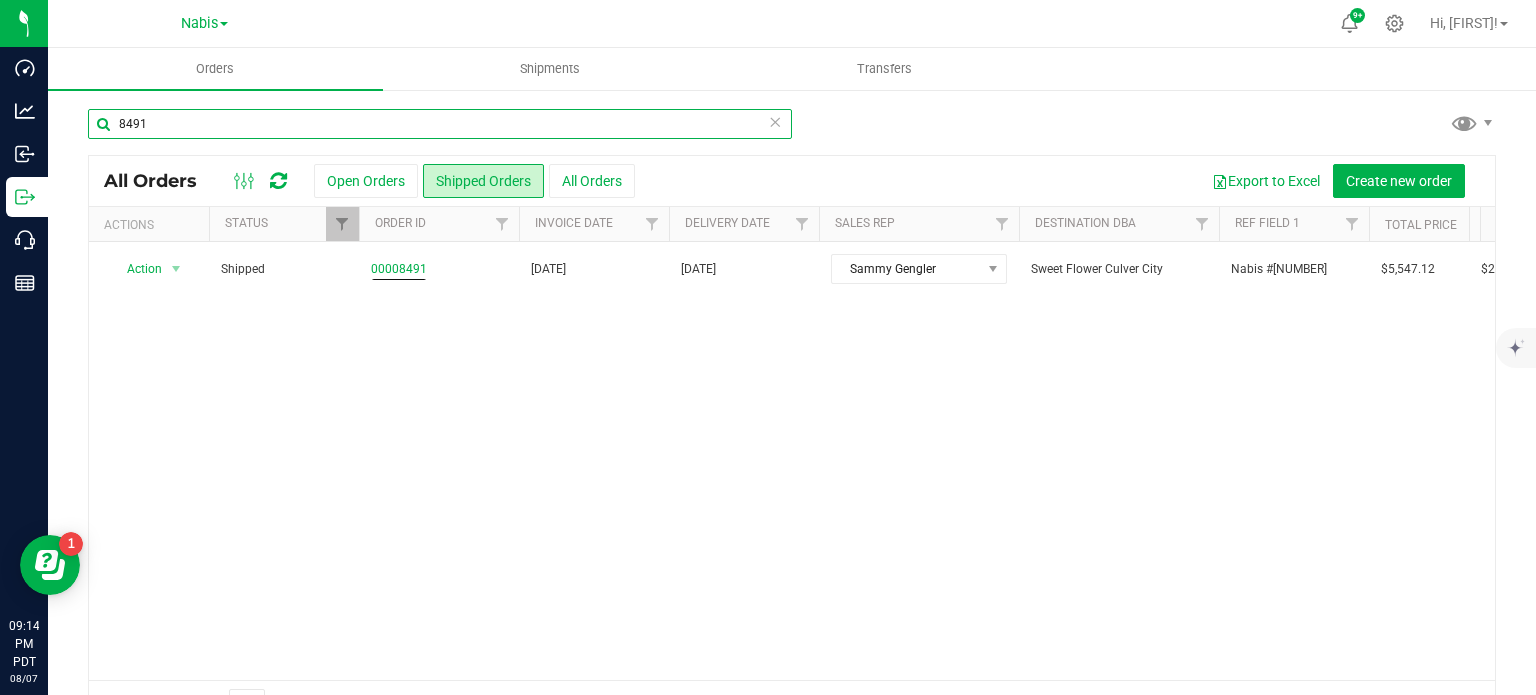 click on "8491" at bounding box center (440, 124) 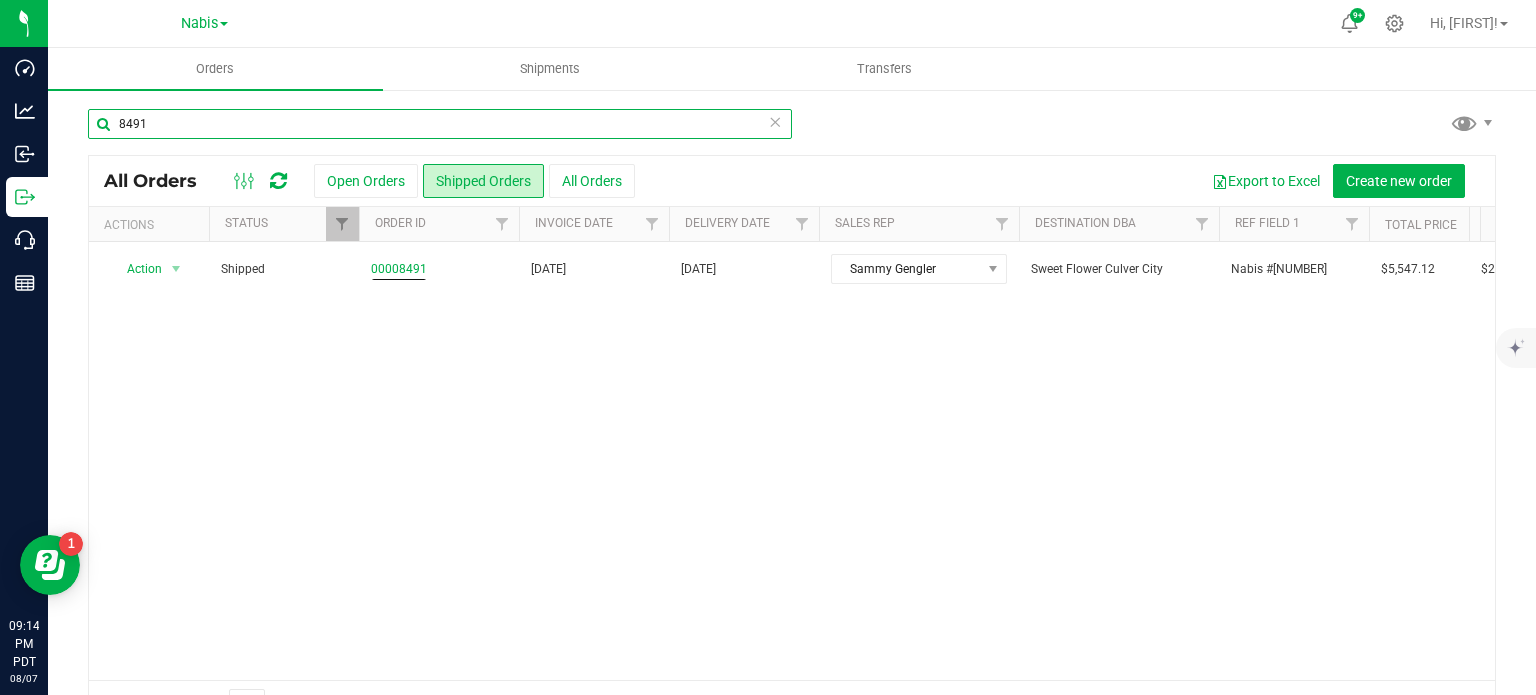 click on "8491" at bounding box center [440, 124] 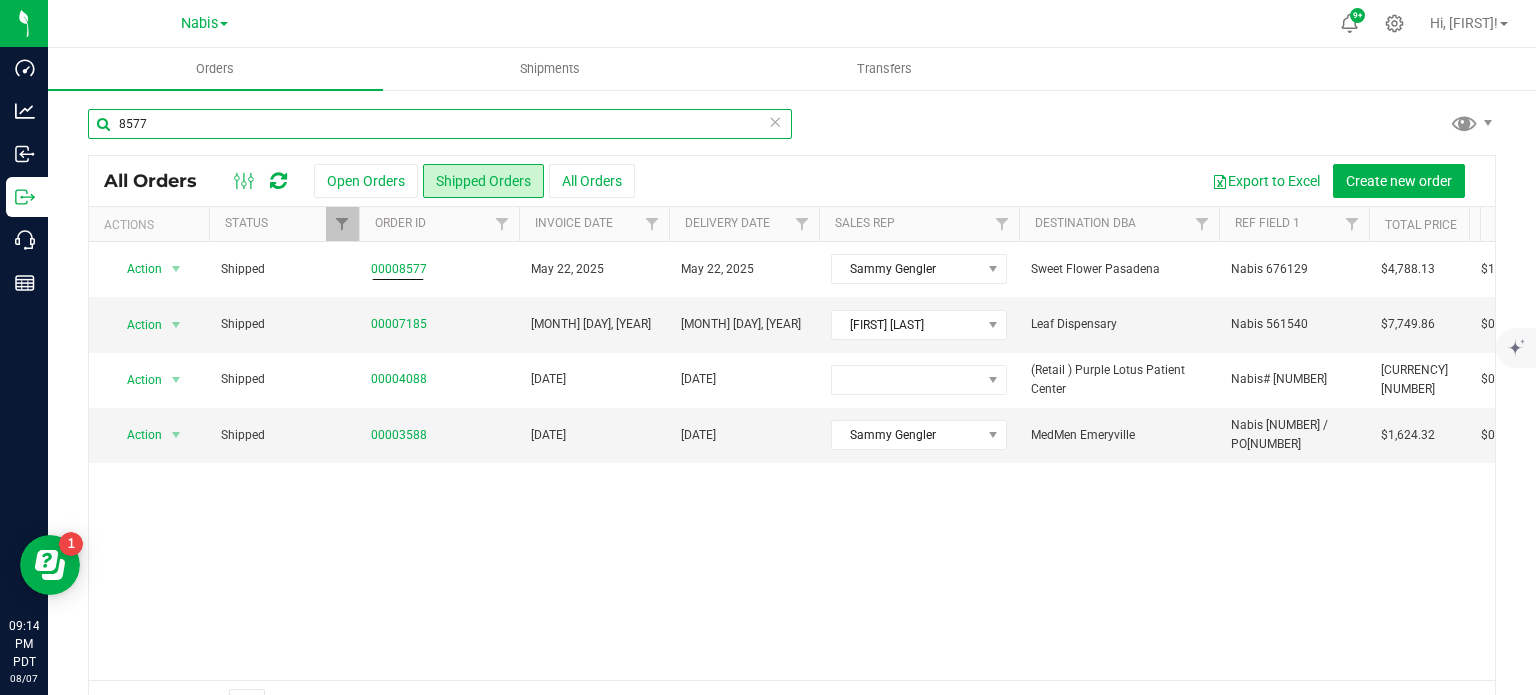 click on "8577" at bounding box center (440, 124) 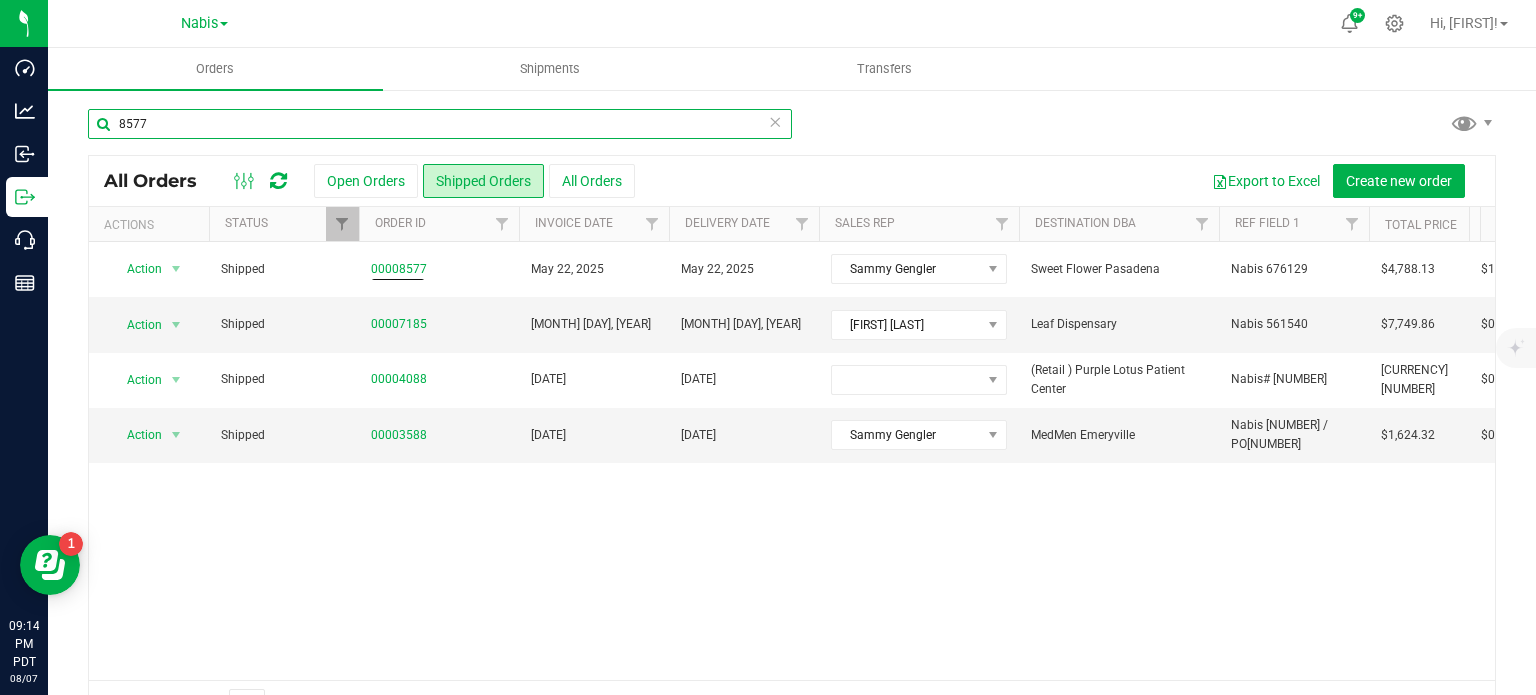 click on "8577" at bounding box center [440, 124] 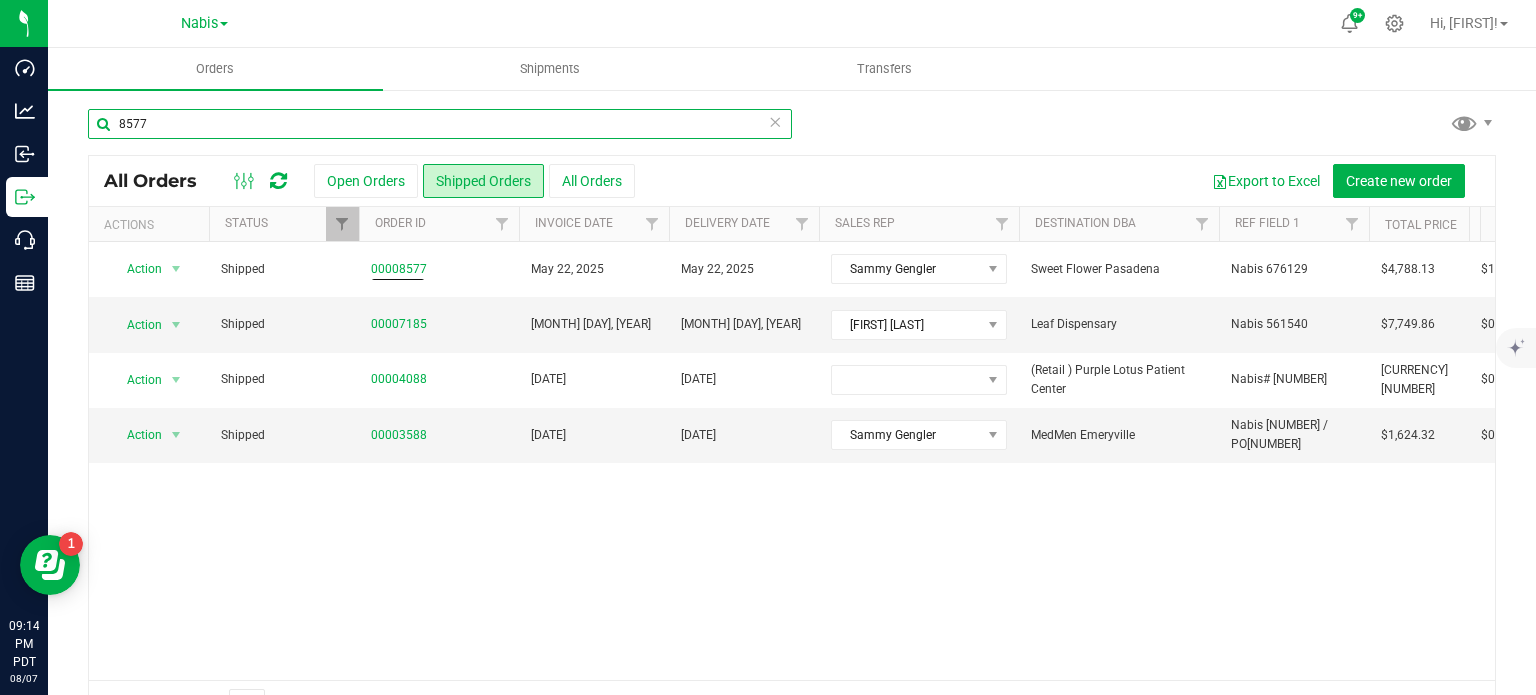click on "8577" at bounding box center [440, 124] 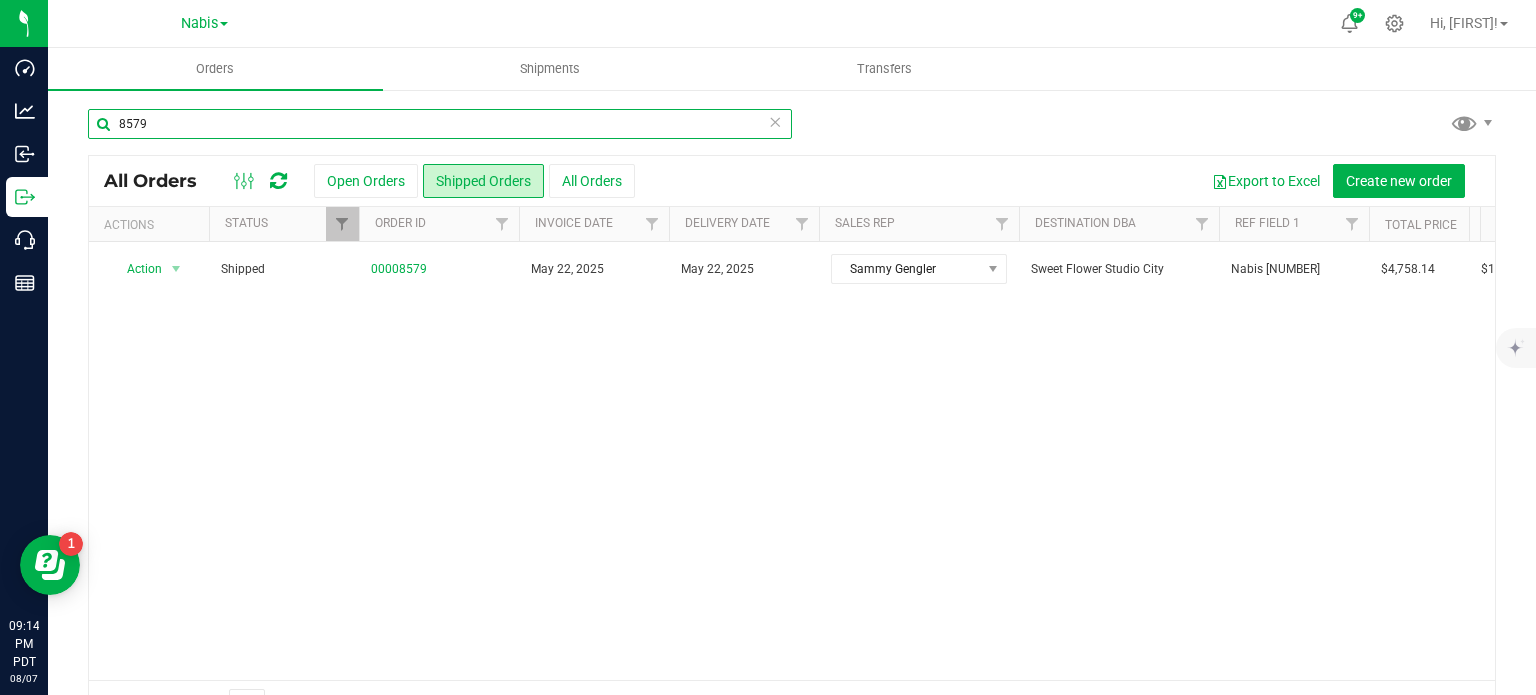 click on "8579" at bounding box center [440, 124] 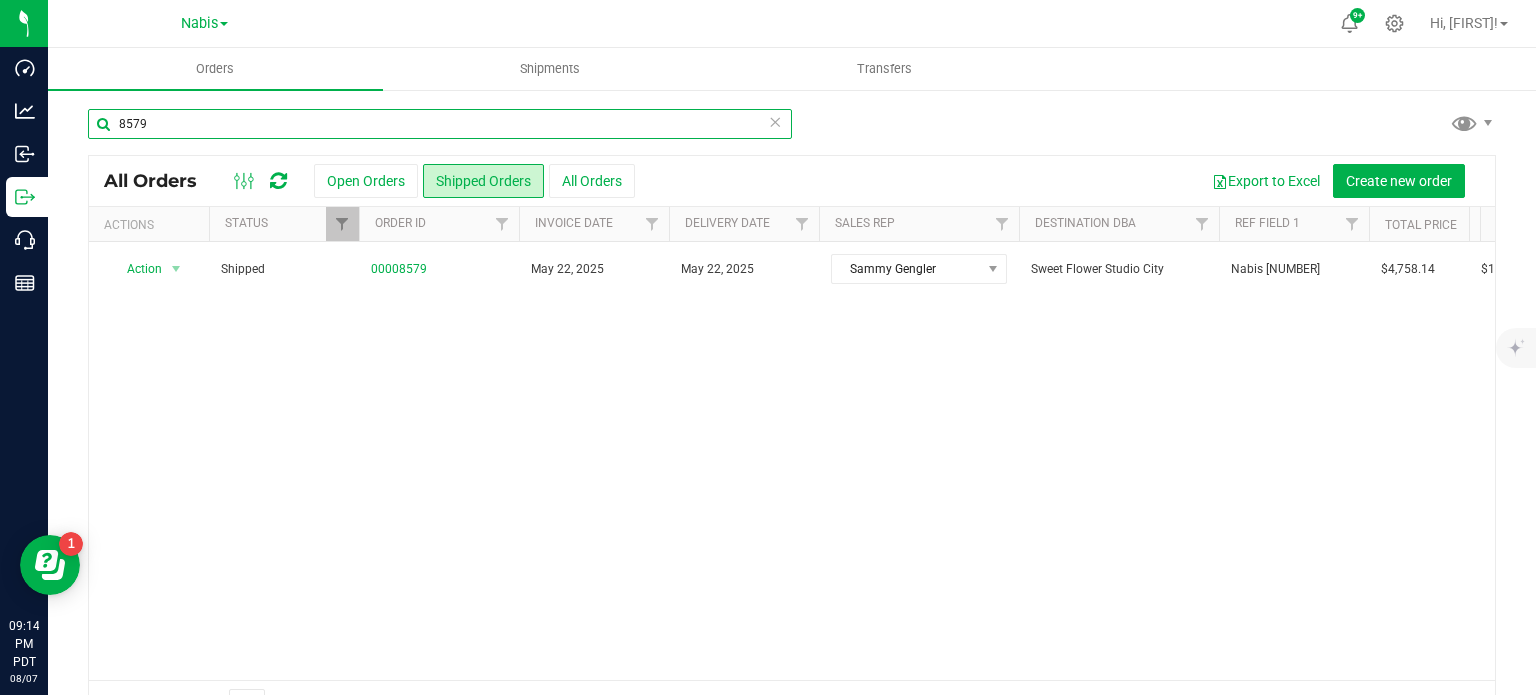 click on "8579" at bounding box center (440, 124) 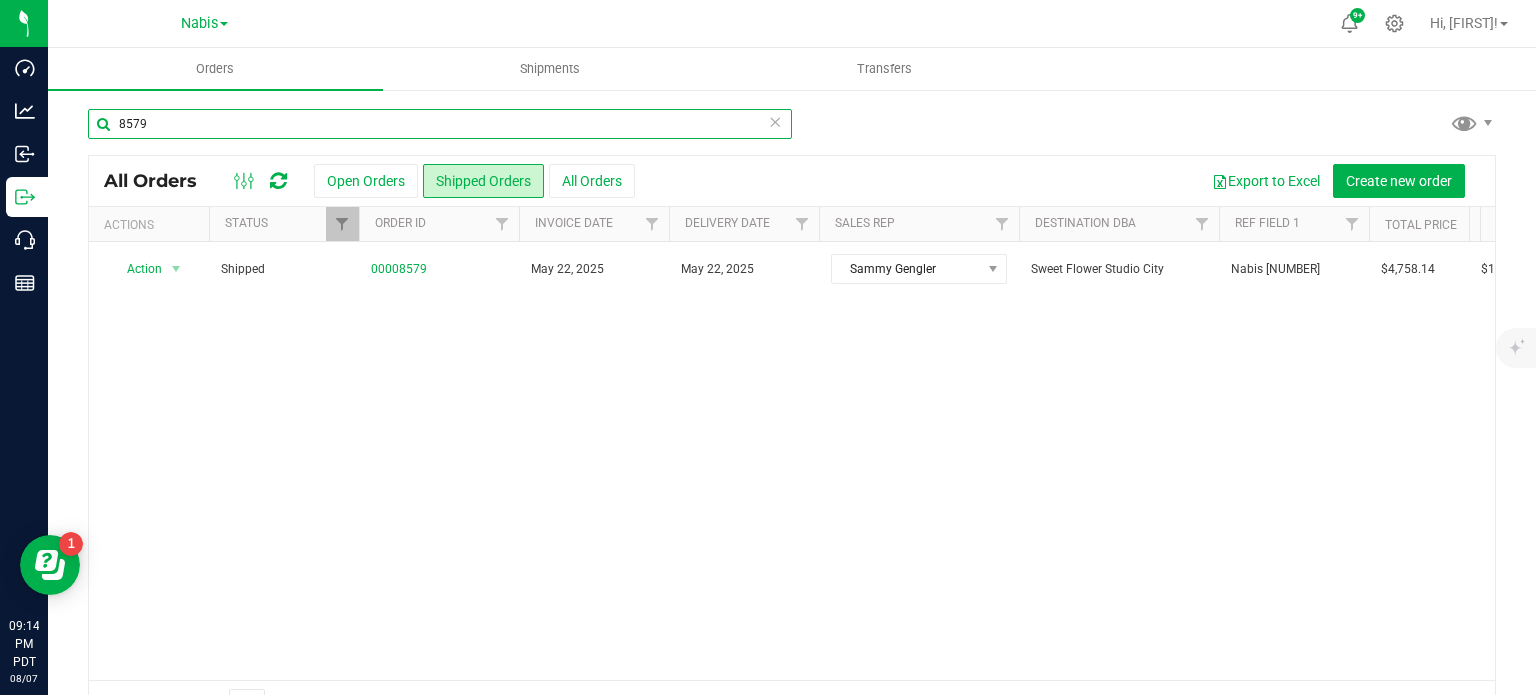click on "8579" at bounding box center (440, 124) 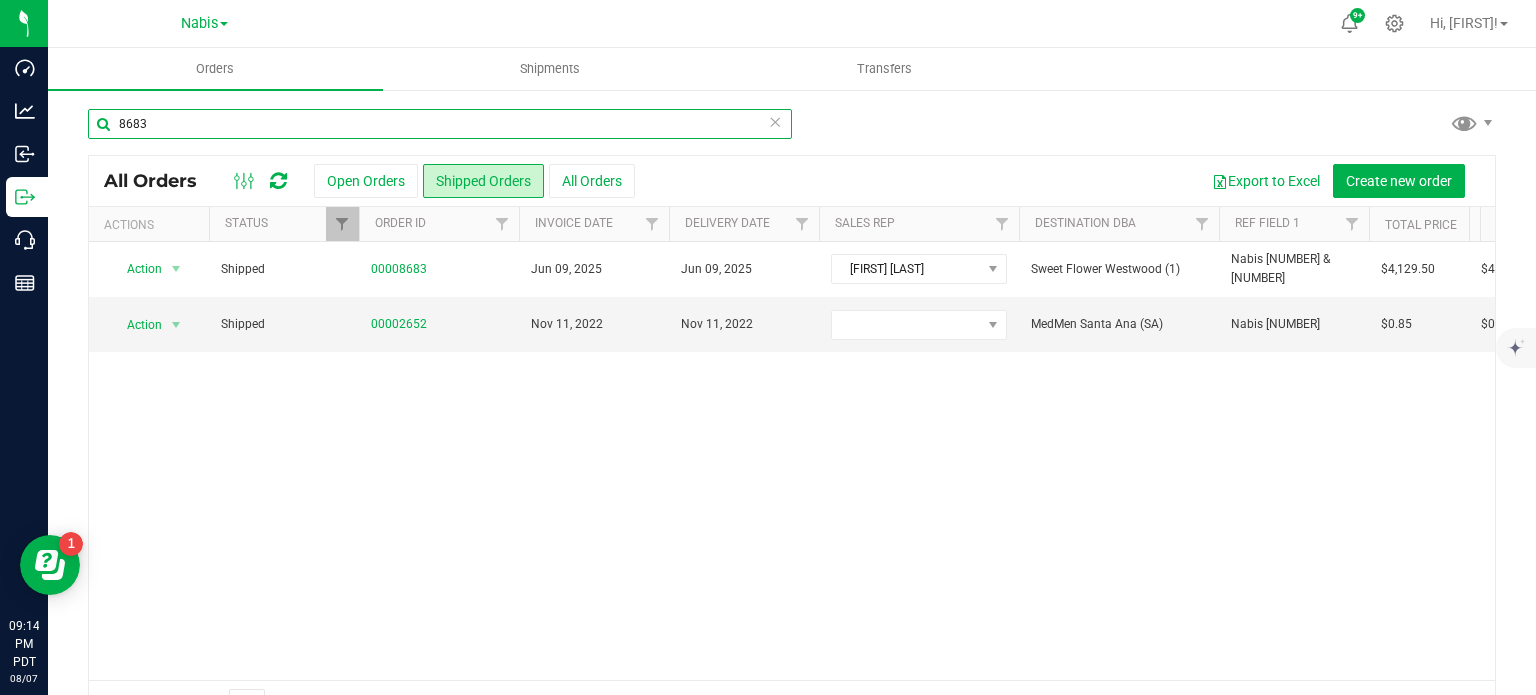click on "8683" at bounding box center [440, 124] 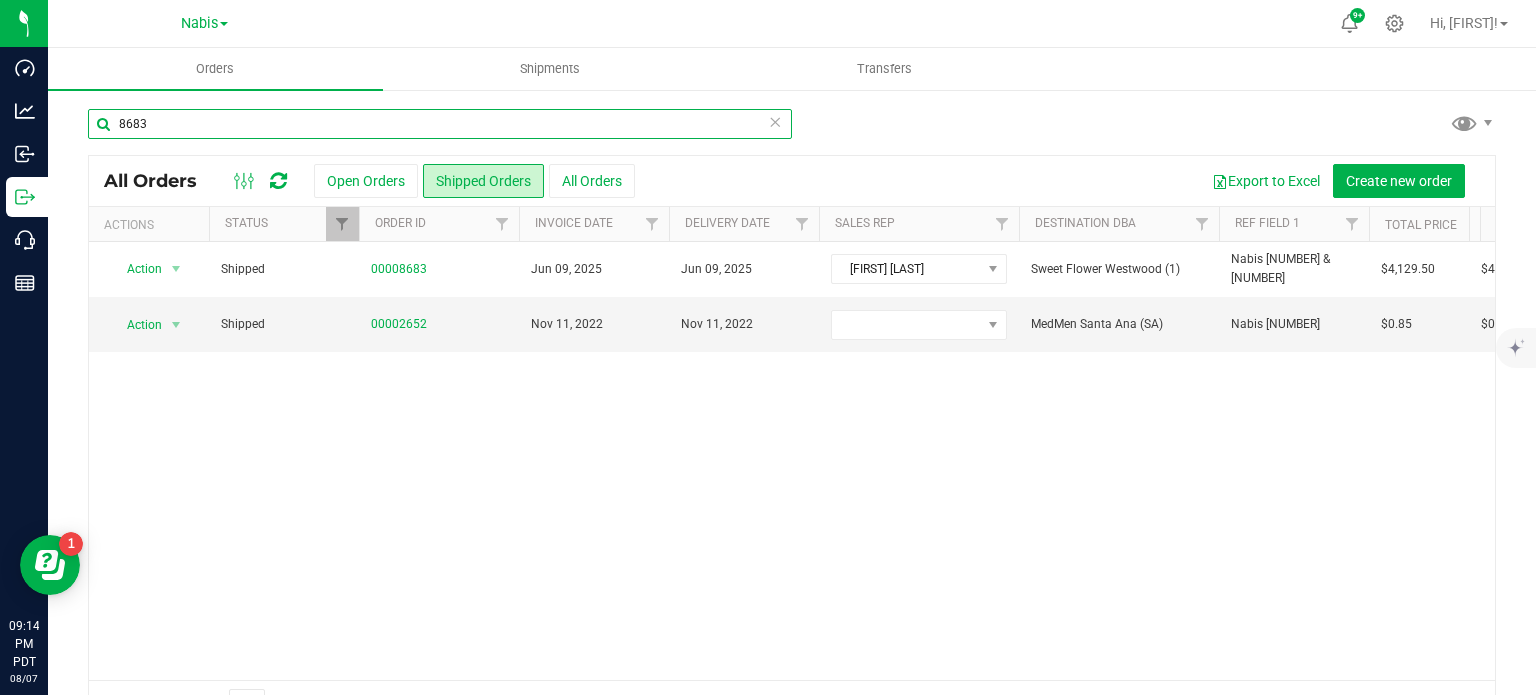 click on "8683" at bounding box center (440, 124) 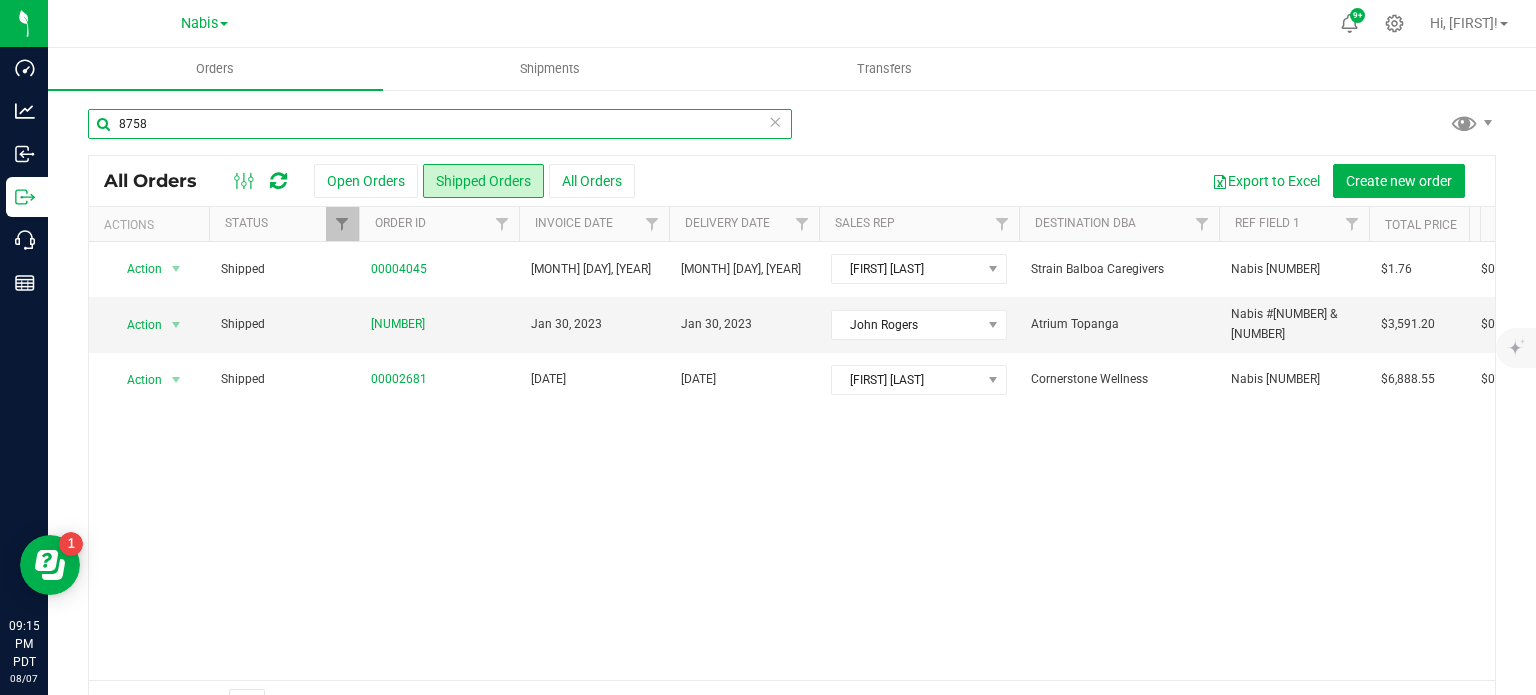 click on "8758" at bounding box center (440, 124) 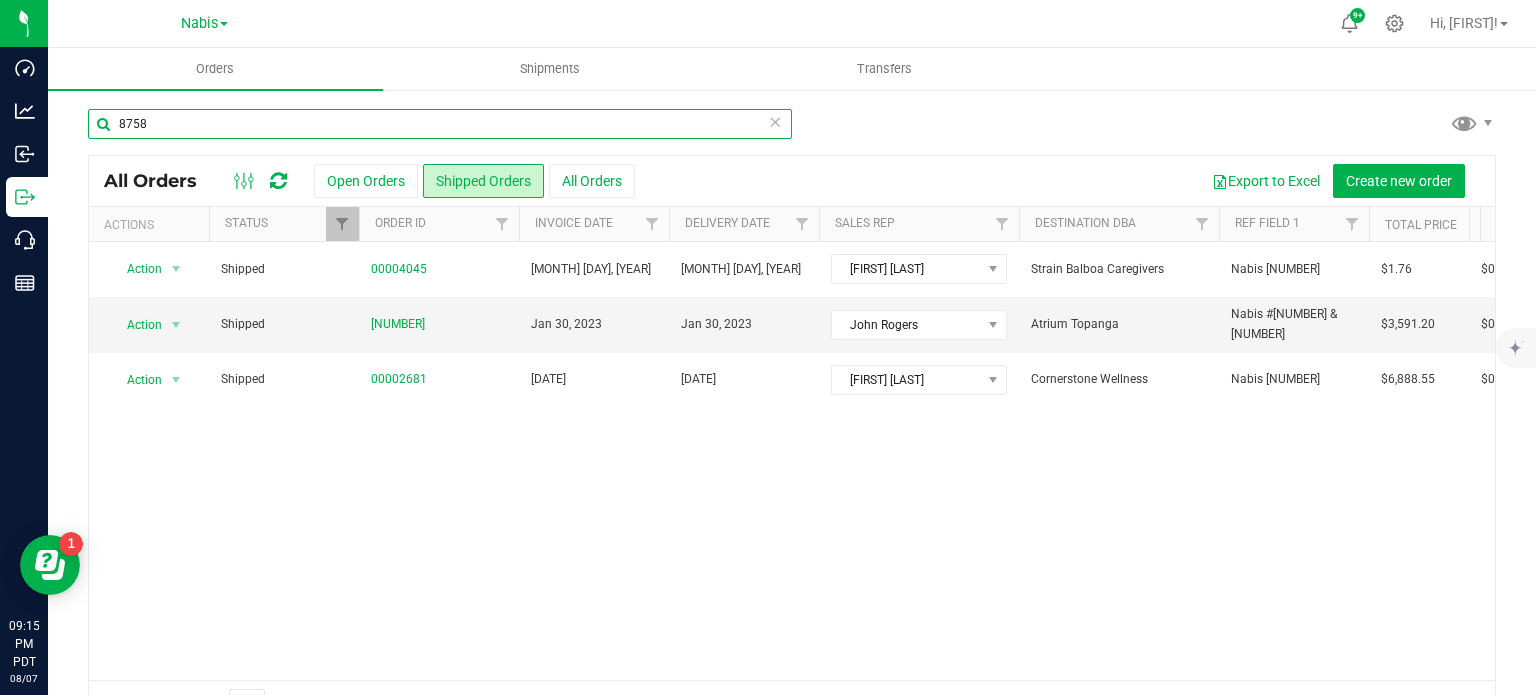 click on "8758" at bounding box center [440, 124] 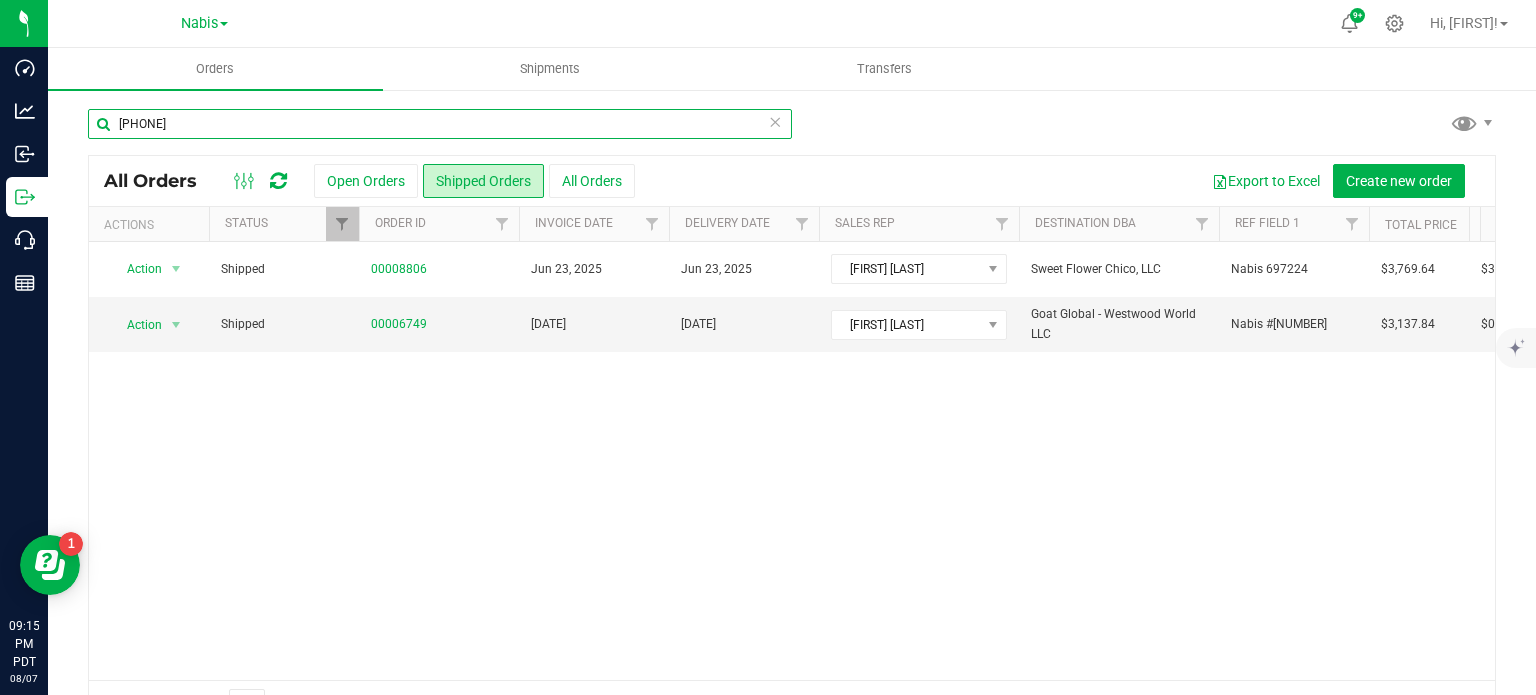 click on "[PHONE]" at bounding box center [440, 124] 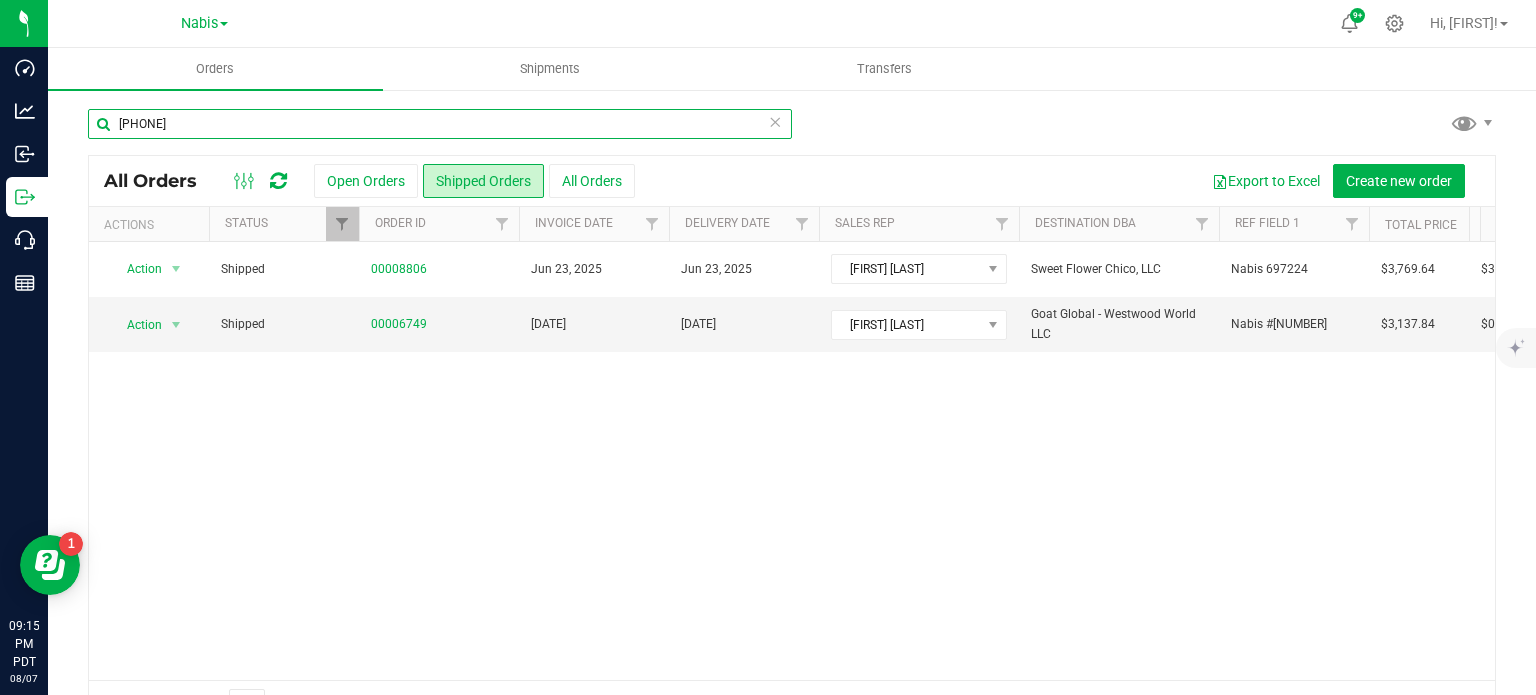 click on "[PHONE]" at bounding box center [440, 124] 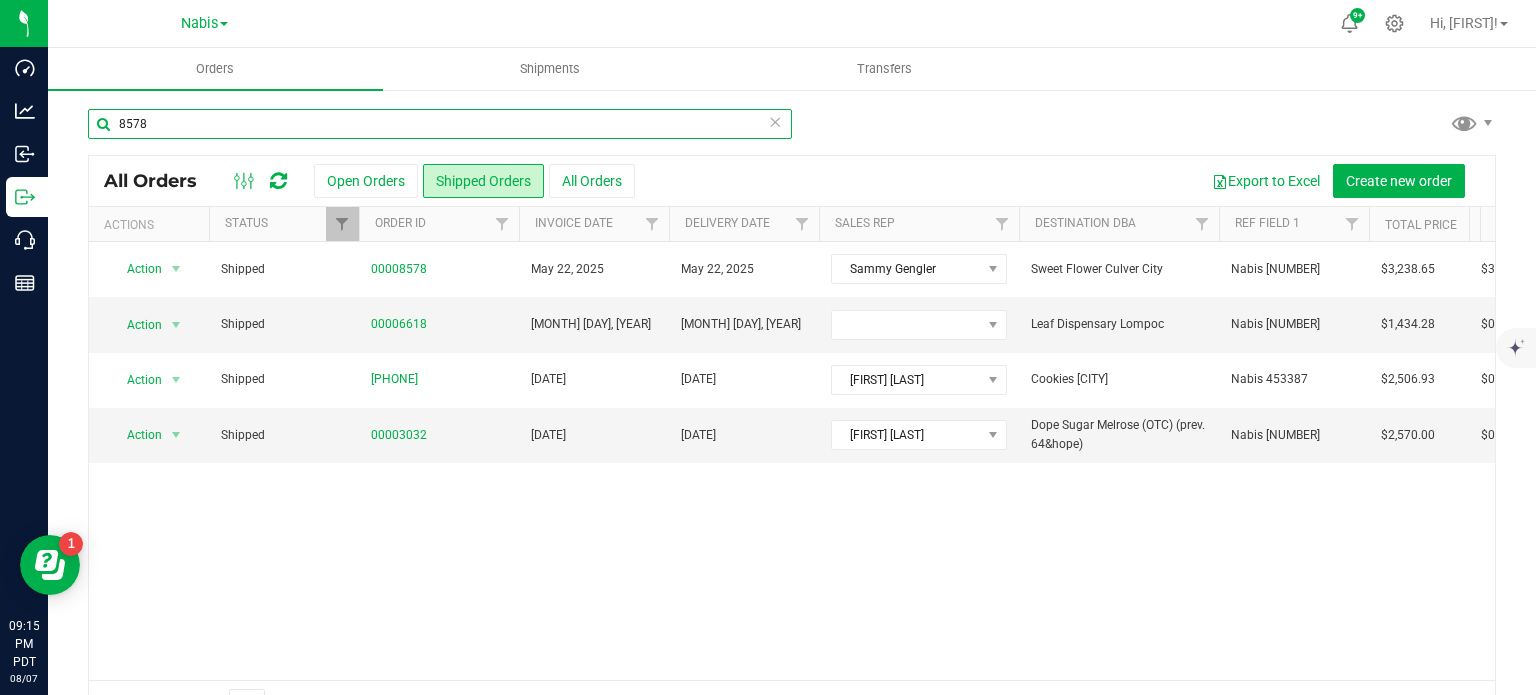 click on "8578" at bounding box center [440, 124] 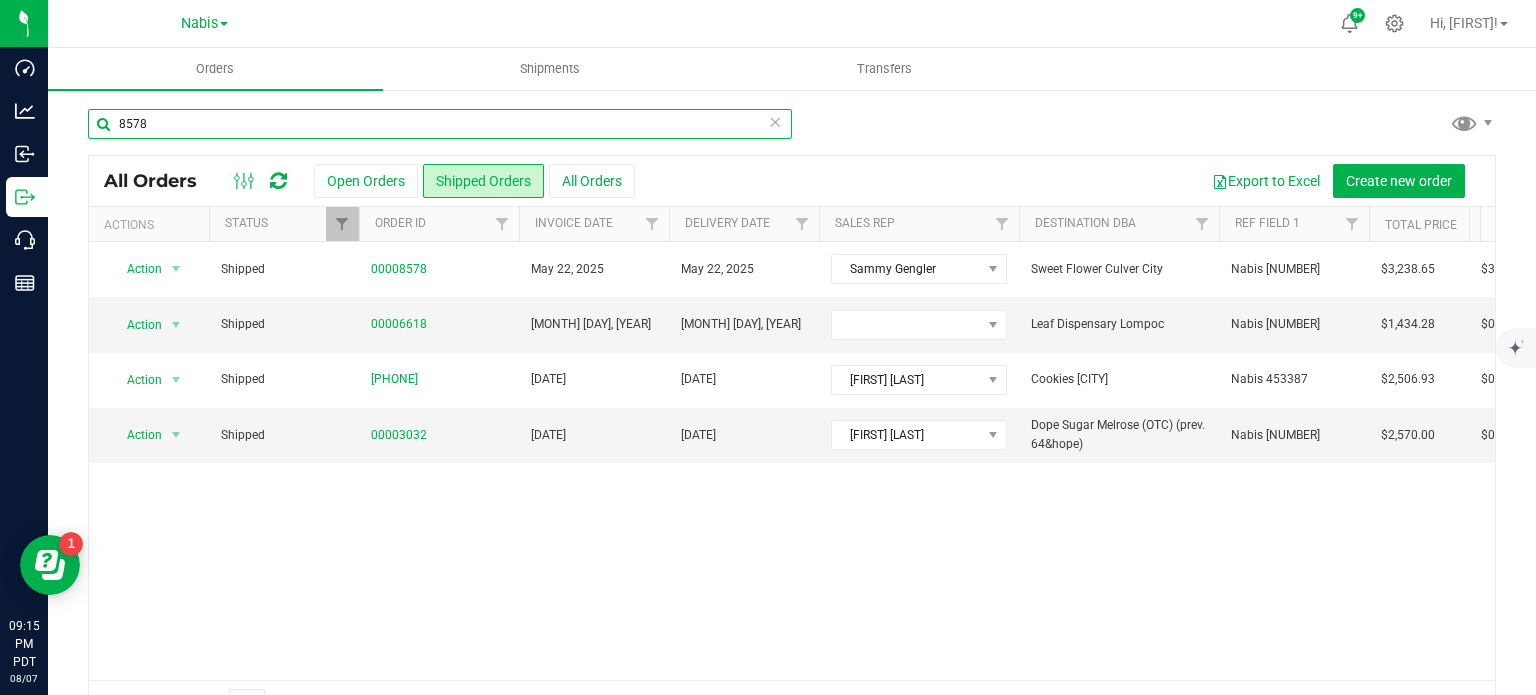 click on "8578" at bounding box center [440, 124] 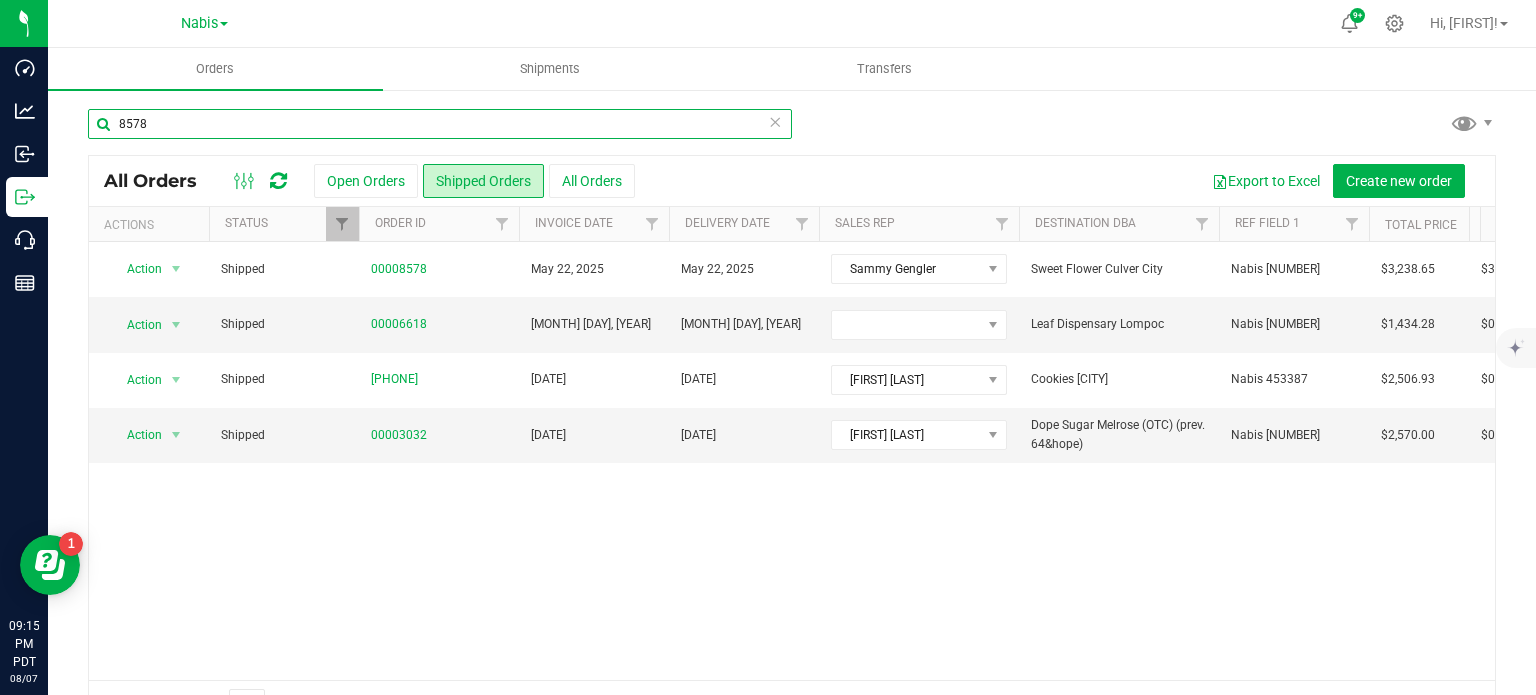 click on "8578" at bounding box center [440, 124] 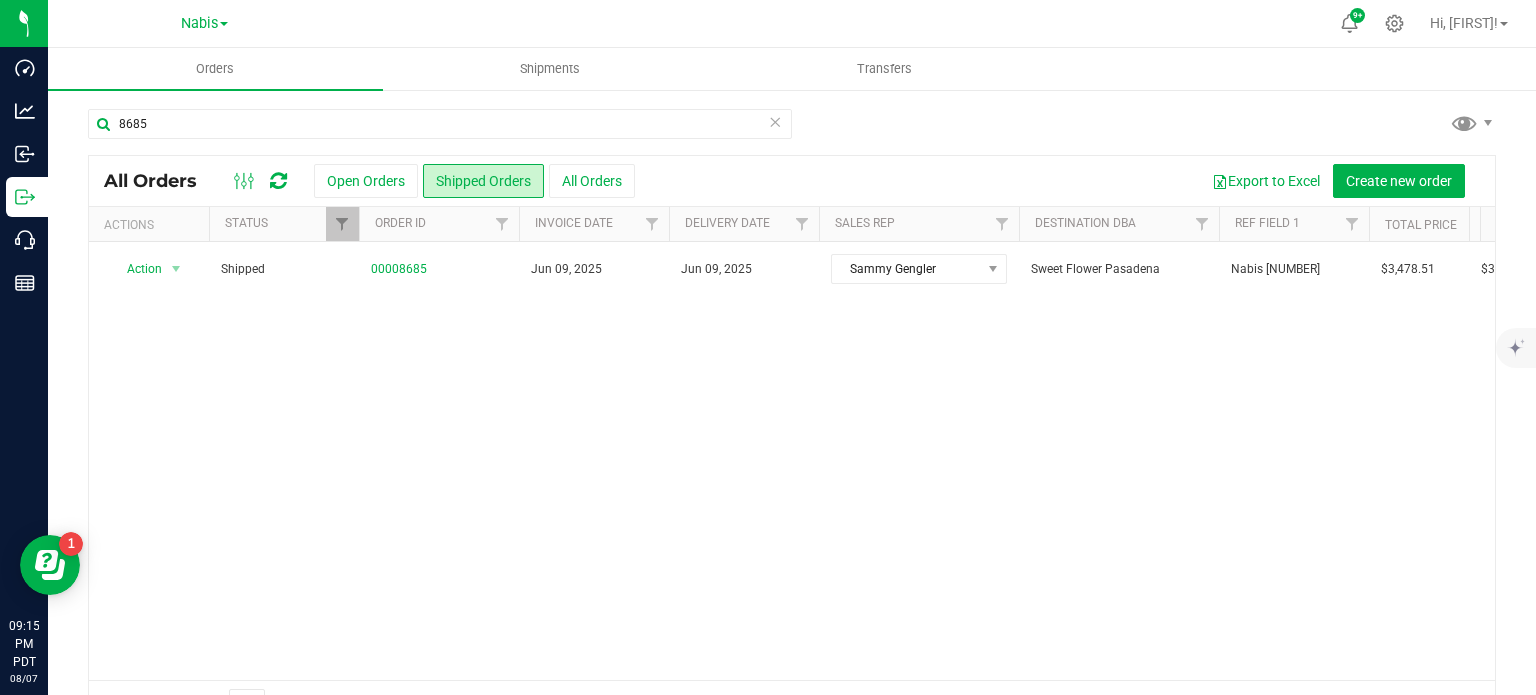 click on "All Orders
Open Orders
Shipped Orders
All Orders
Export to Excel
Create new order" at bounding box center [792, 181] 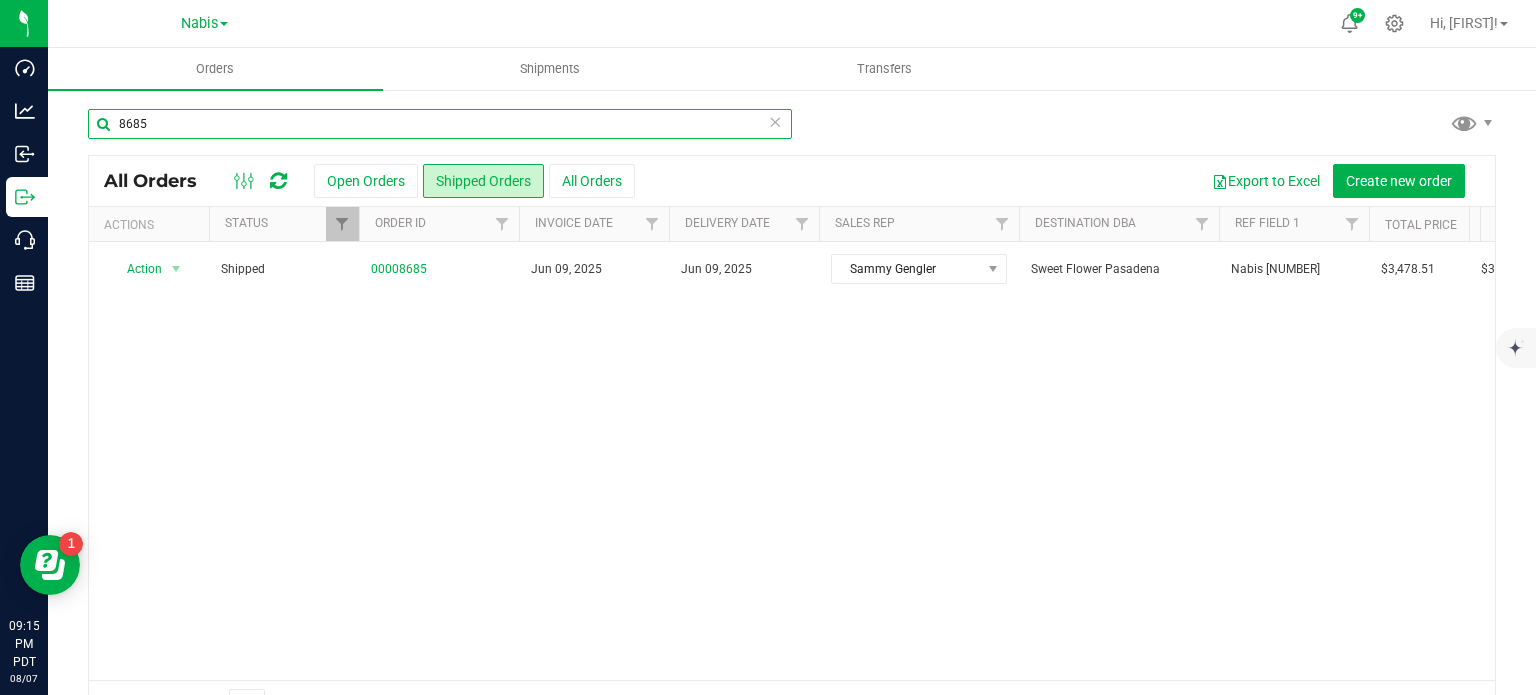 click on "8685" at bounding box center (440, 124) 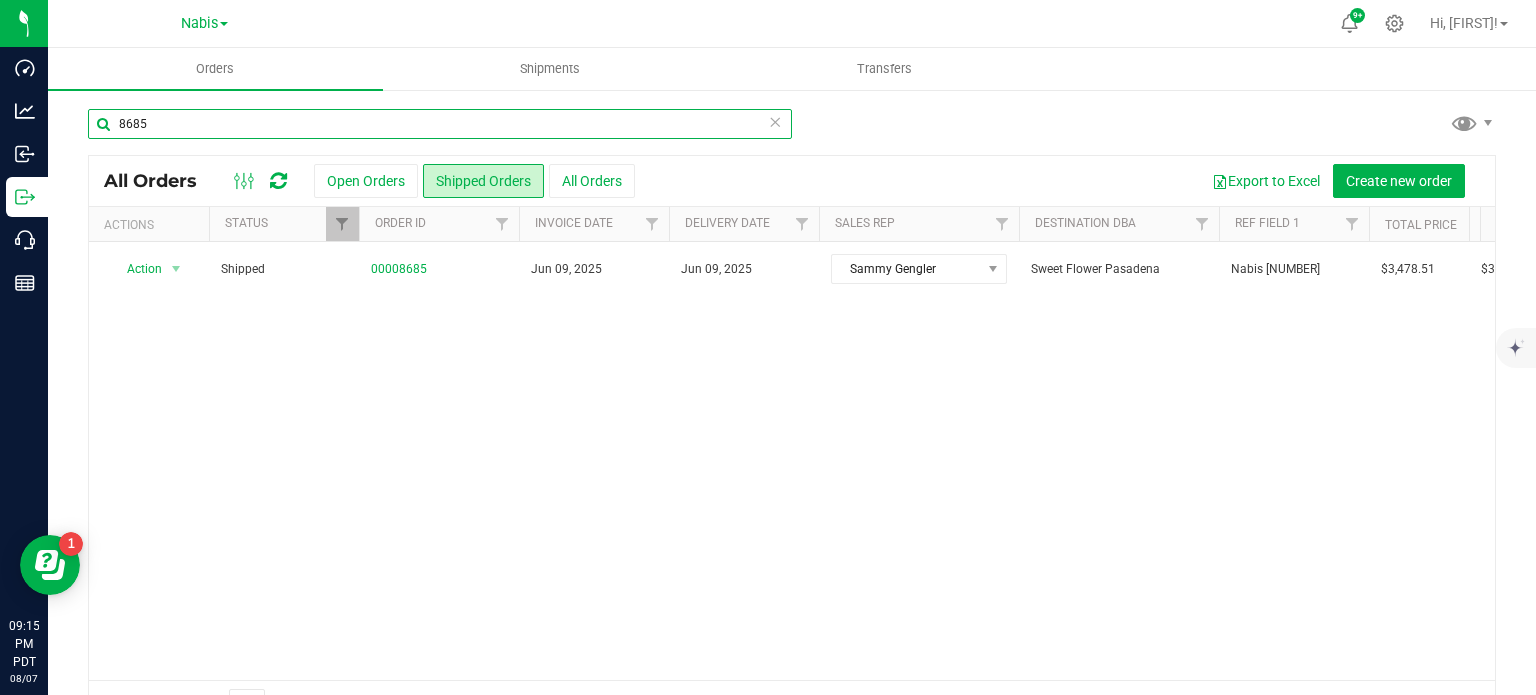 click on "8685" at bounding box center [440, 124] 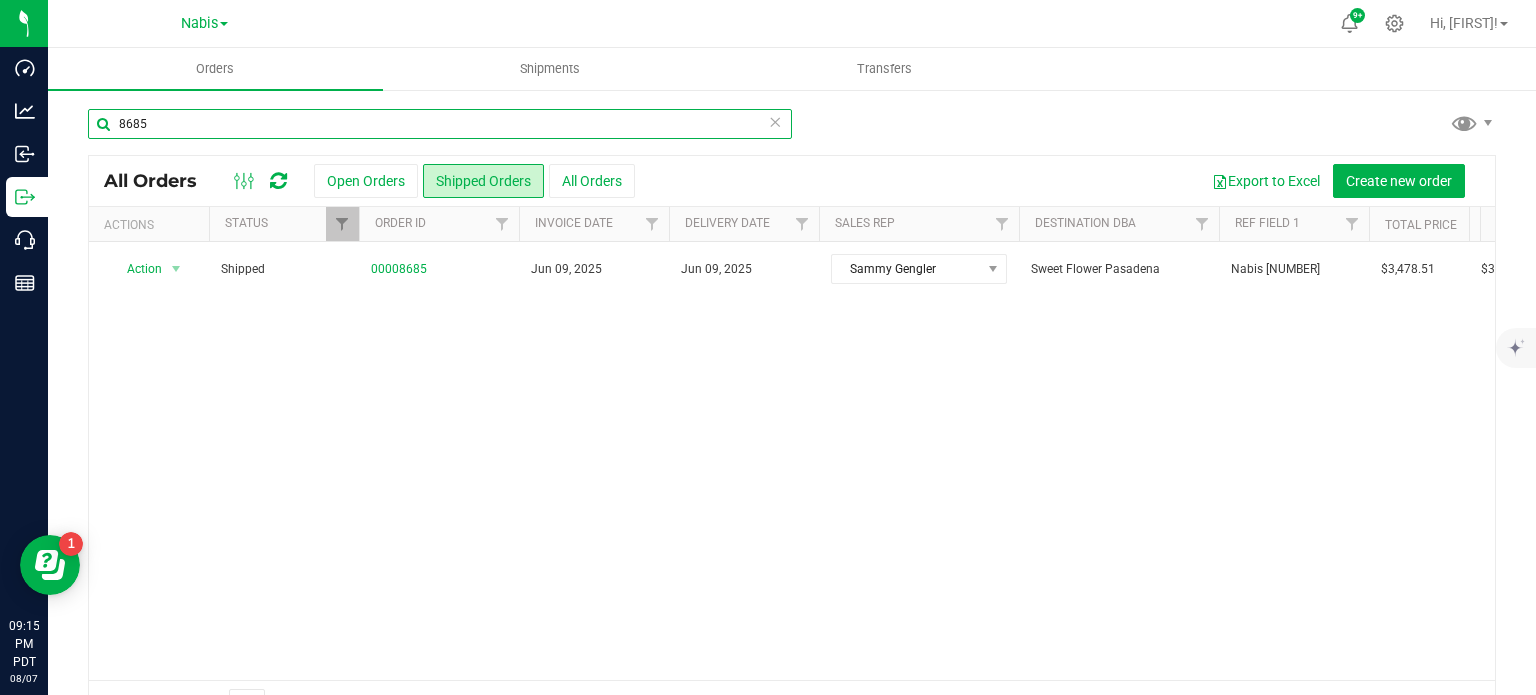 click on "8685" at bounding box center (440, 124) 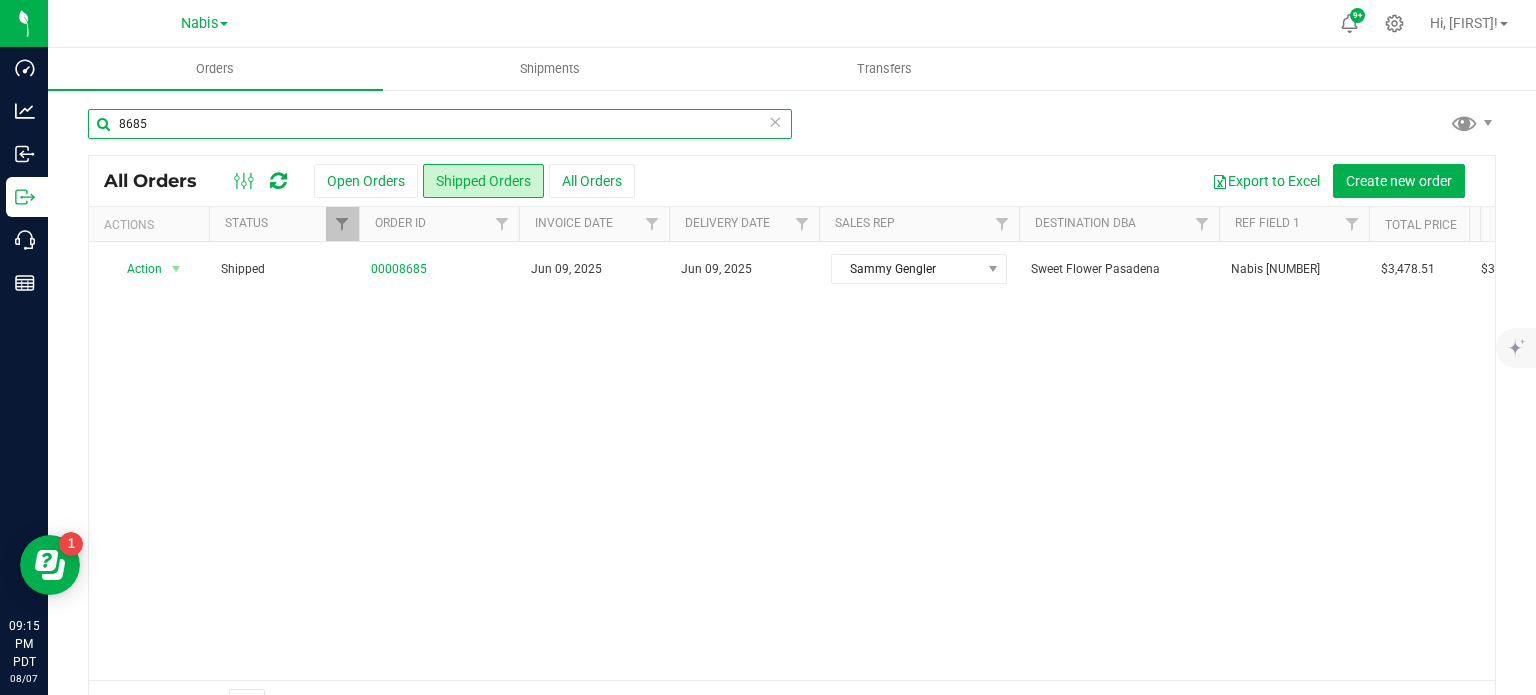 click on "8685" at bounding box center (440, 124) 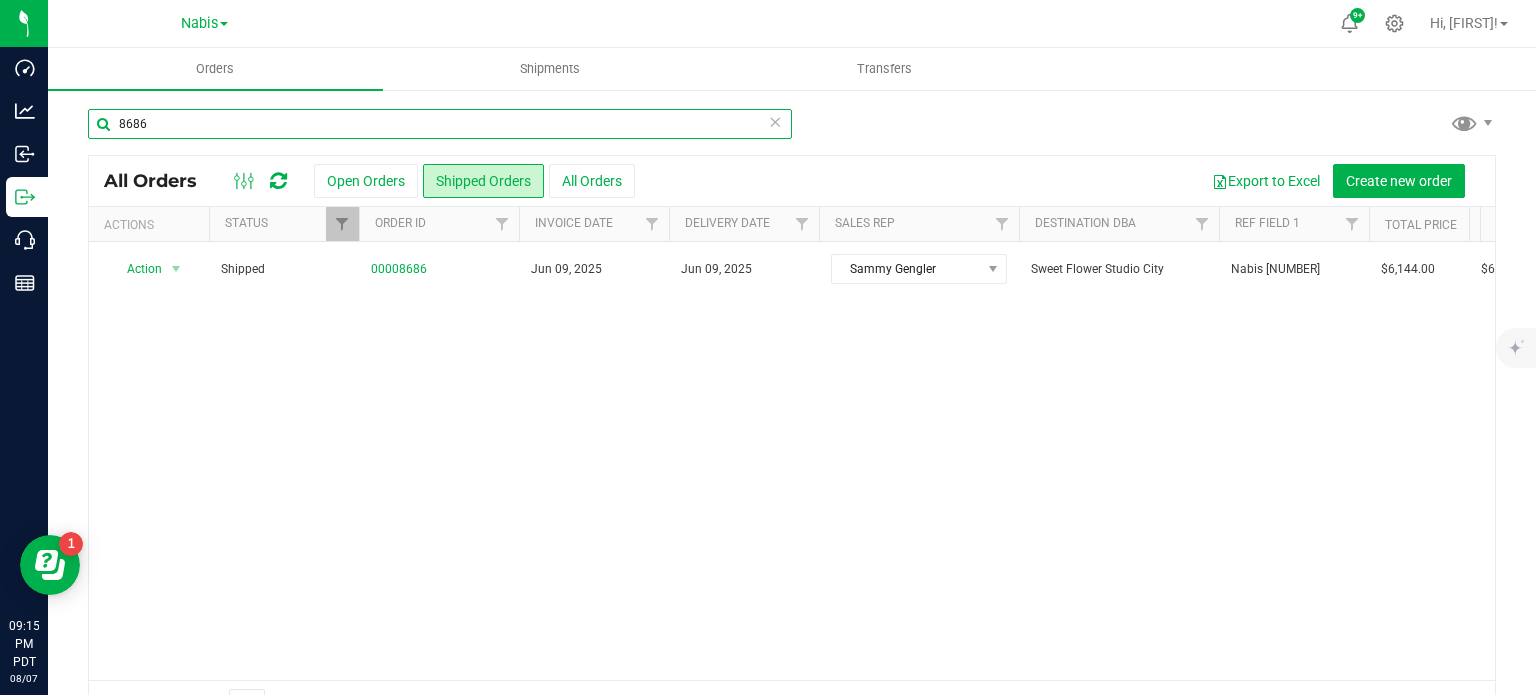 click on "8686" at bounding box center [440, 124] 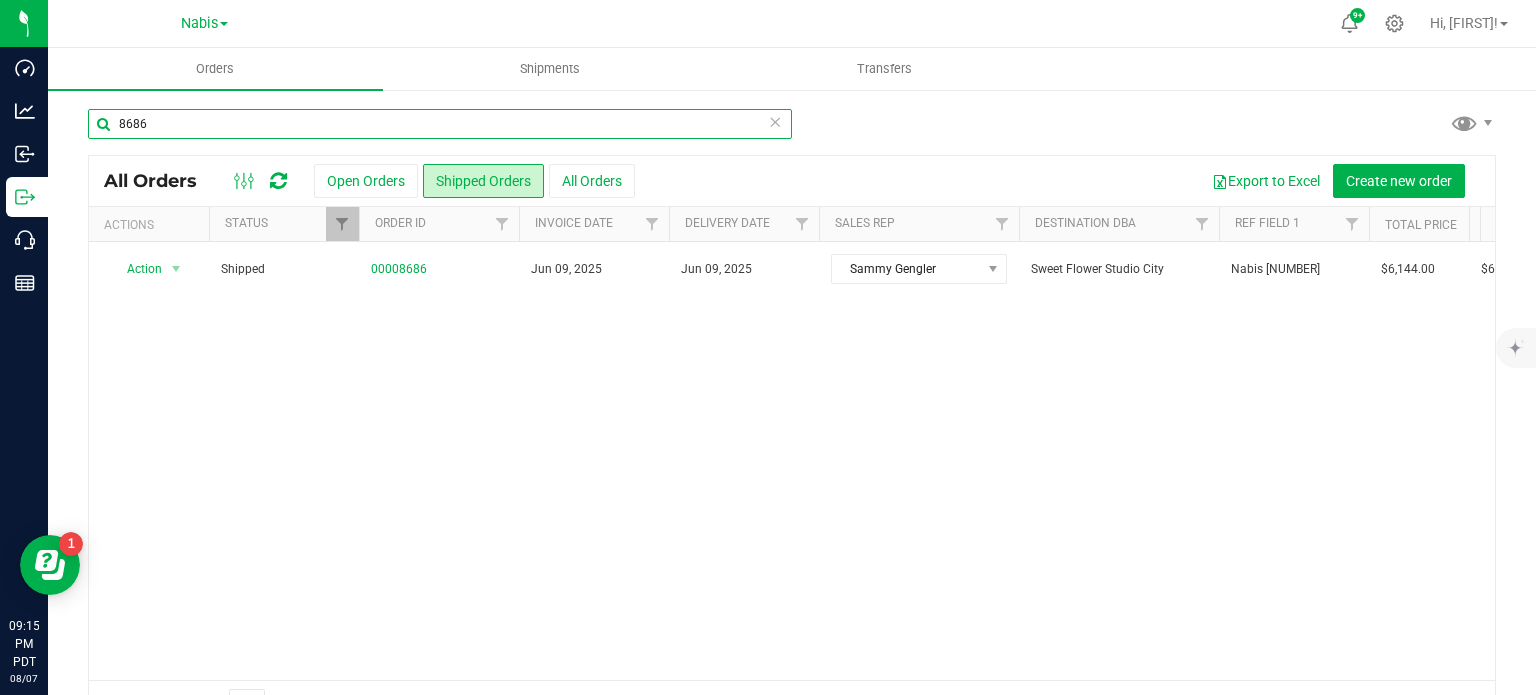 click on "8686" at bounding box center (440, 124) 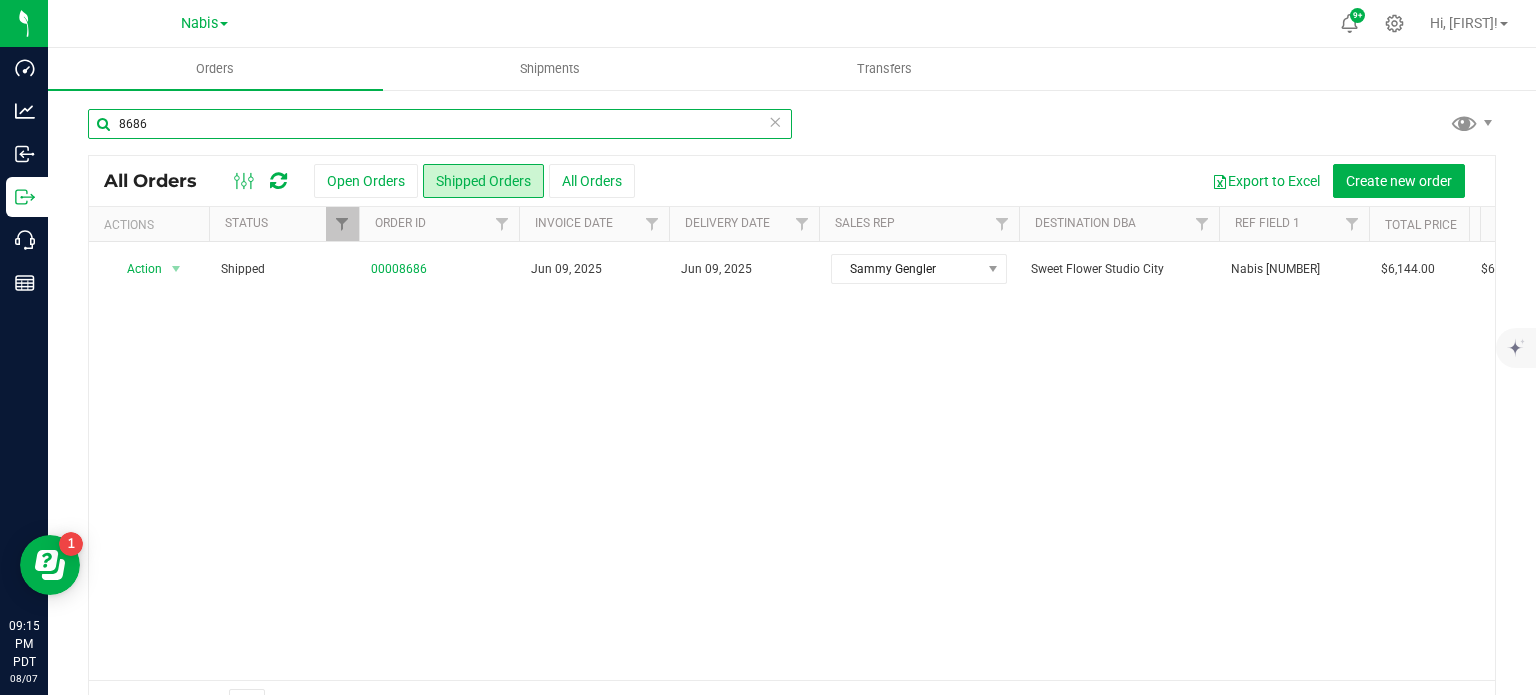 click on "8686" at bounding box center (440, 124) 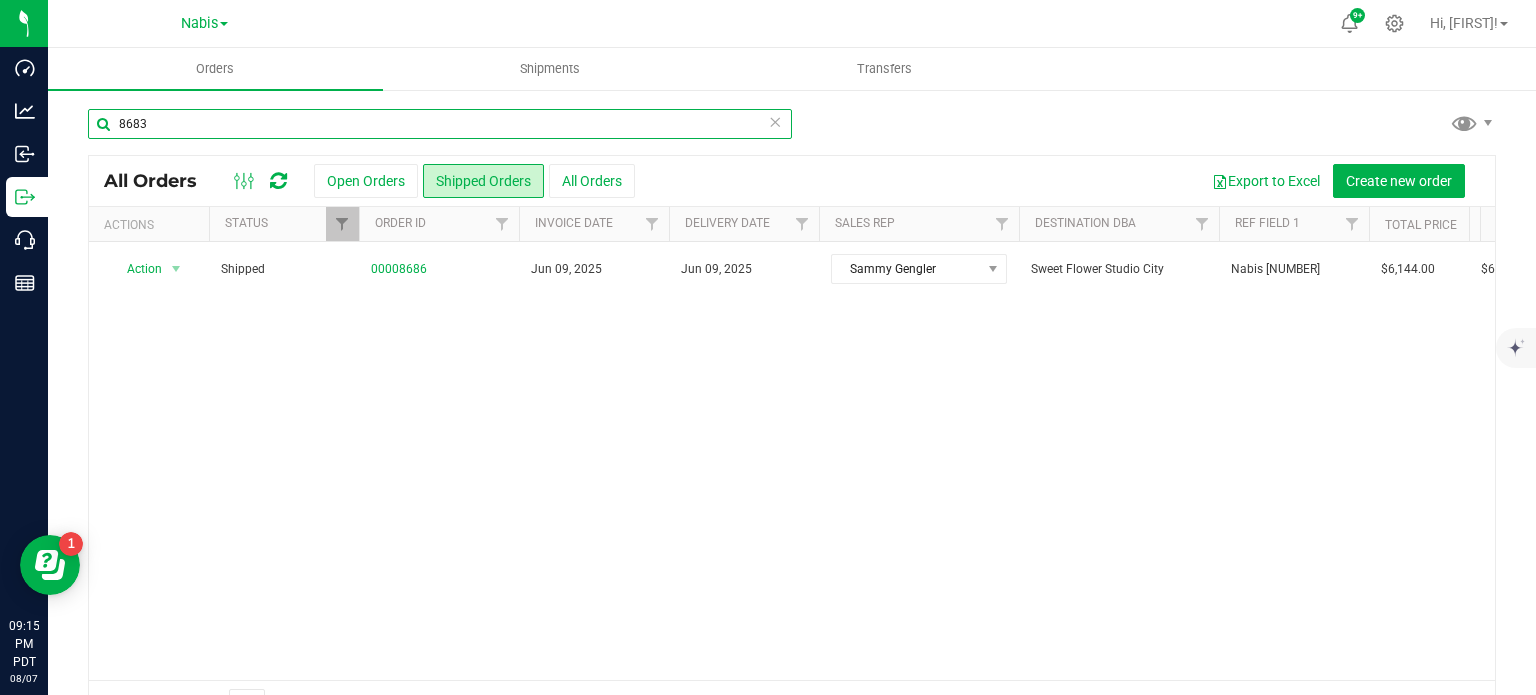 type on "8683" 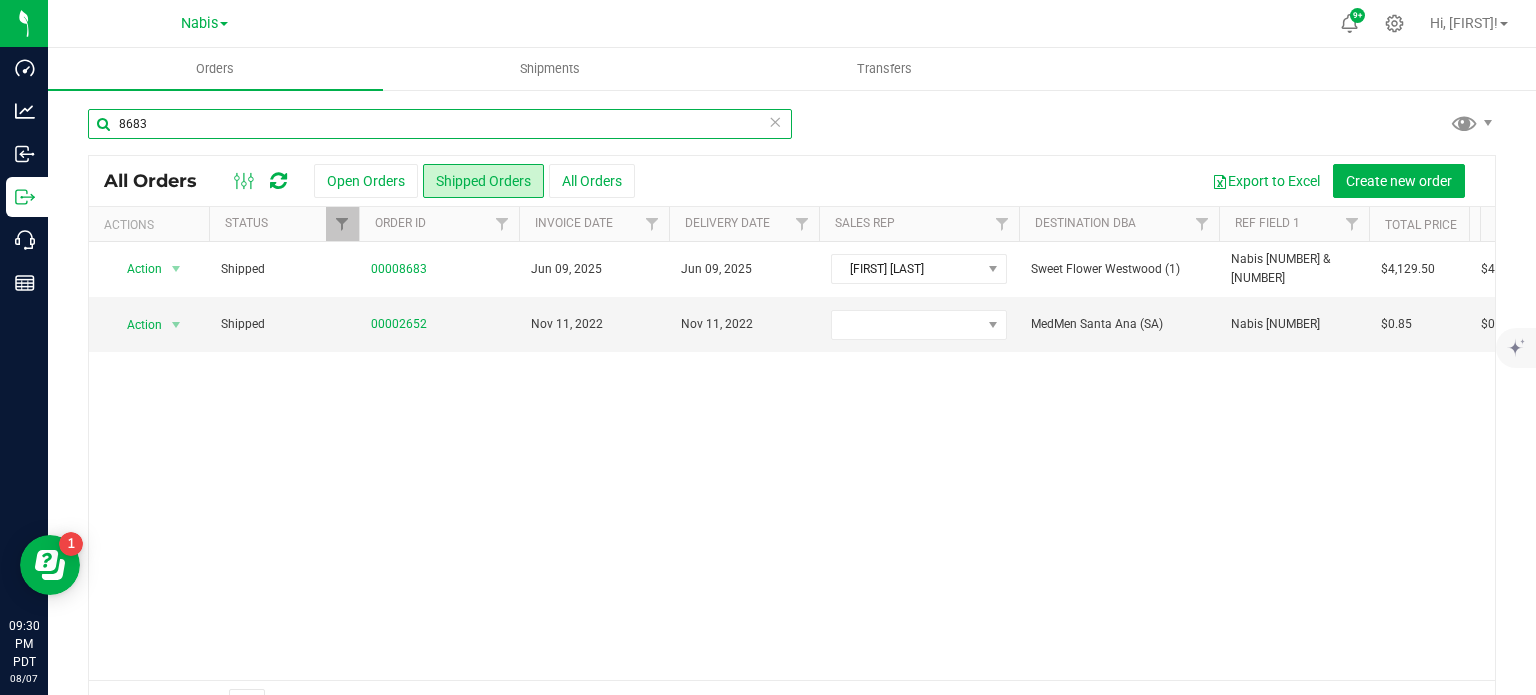 click on "8683" at bounding box center [440, 124] 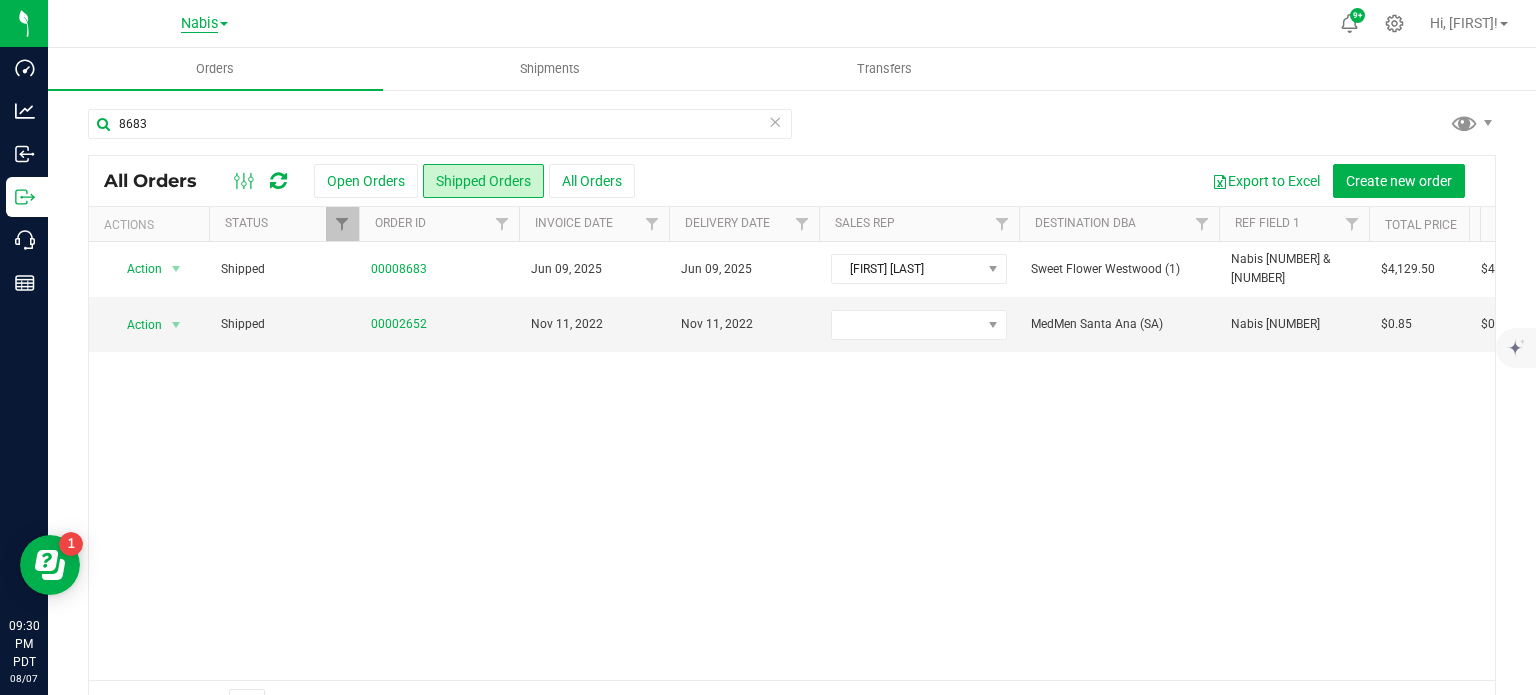 click on "Nabis" at bounding box center [199, 24] 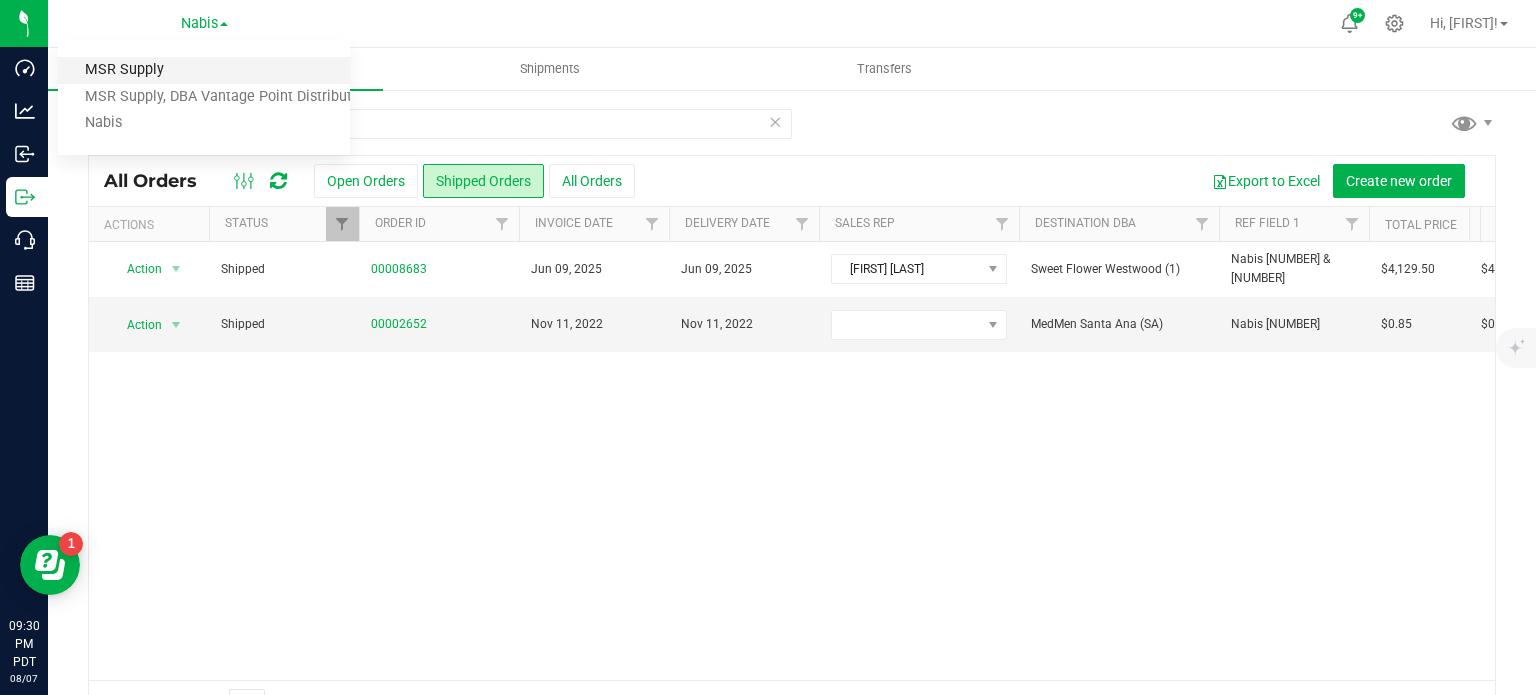click on "MSR Supply" at bounding box center [204, 70] 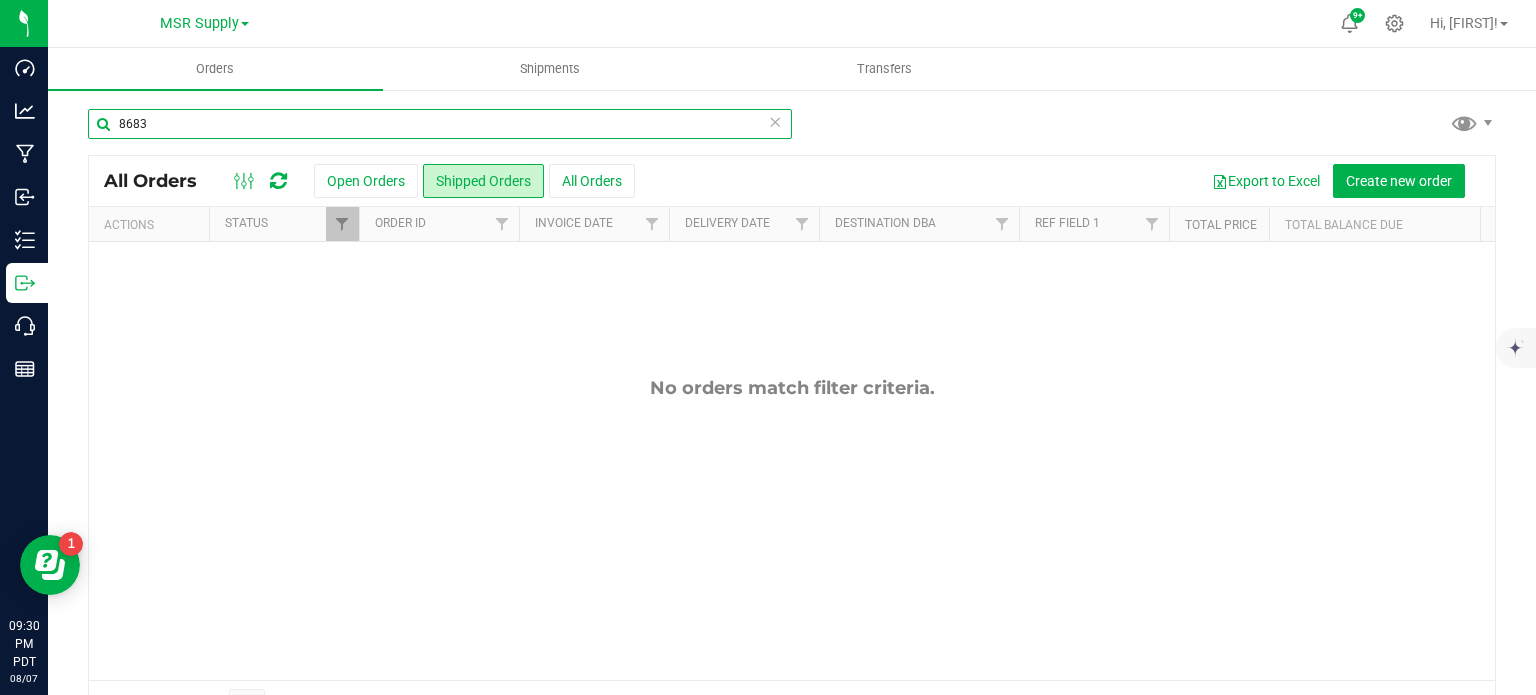 click on "8683" at bounding box center [440, 124] 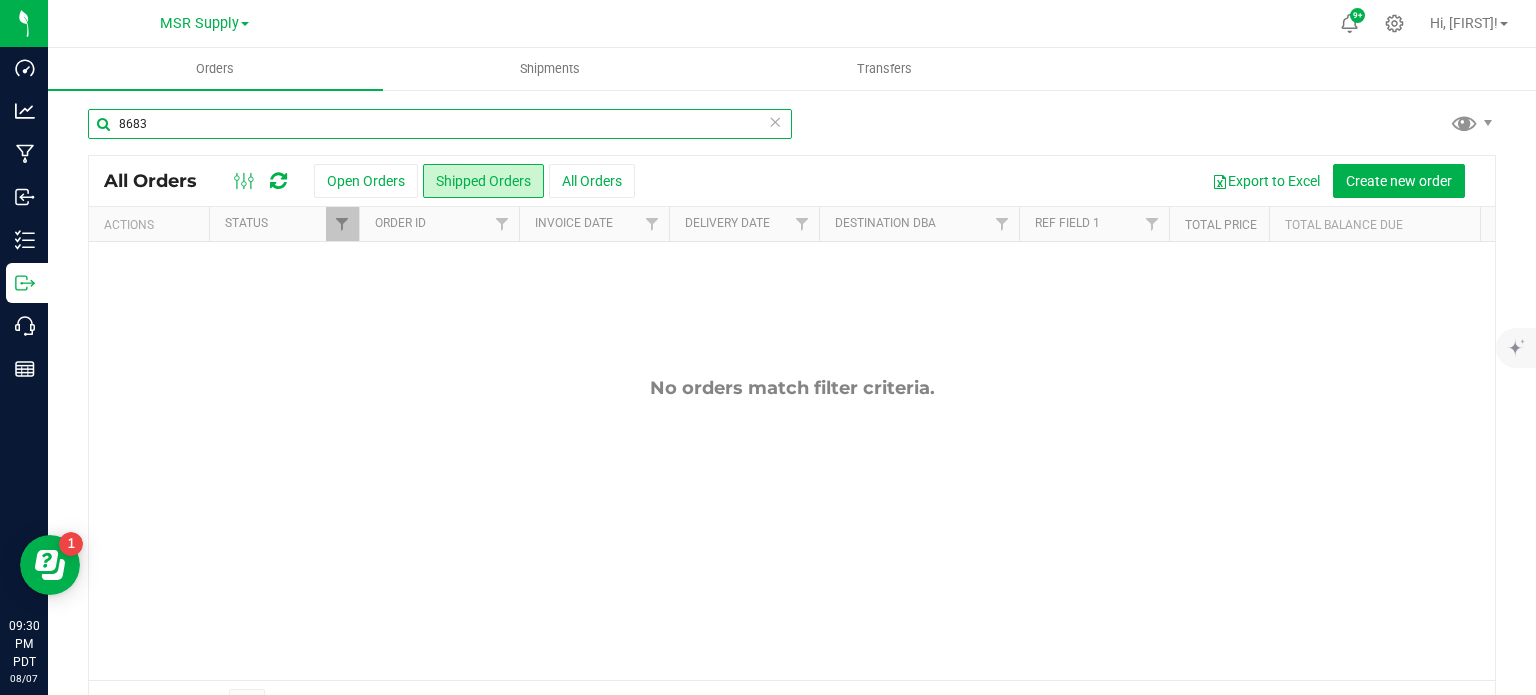 click on "8683" at bounding box center (440, 124) 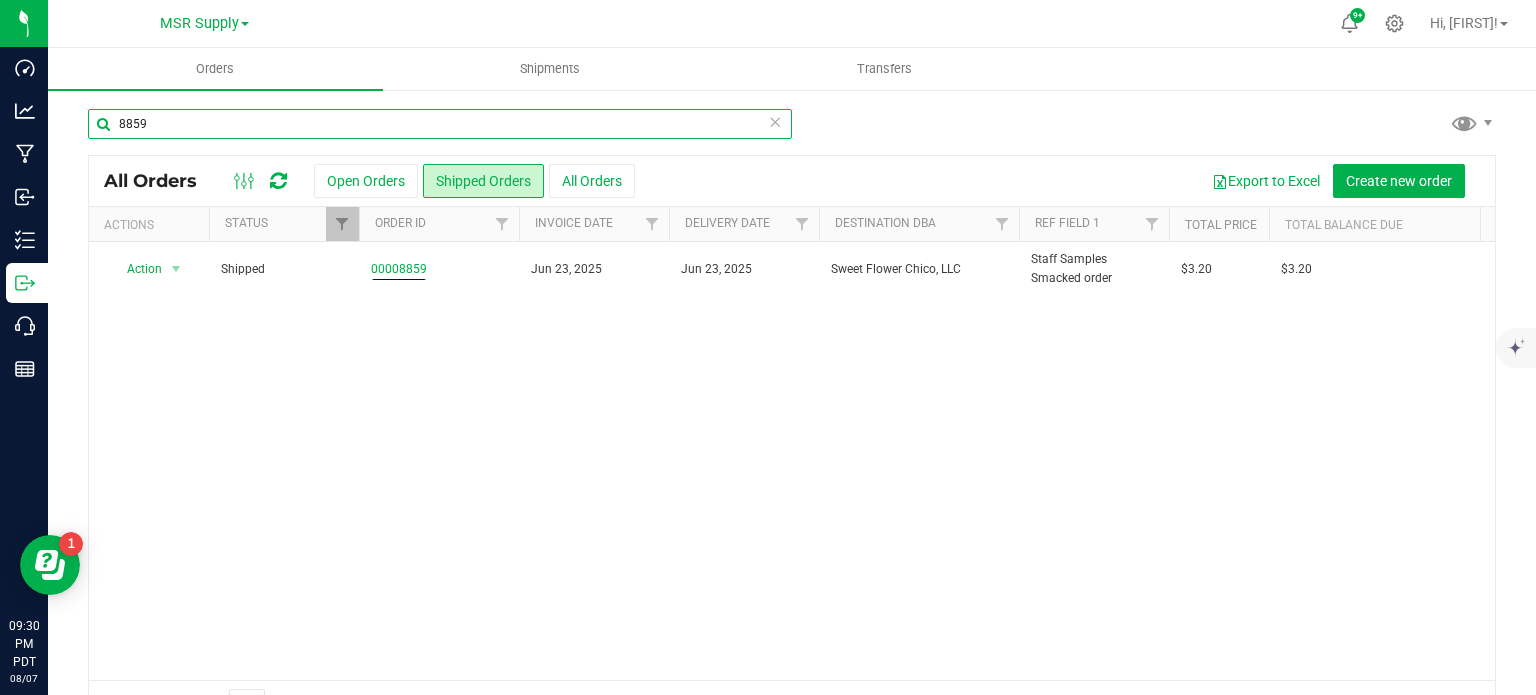 click on "8859" at bounding box center [440, 124] 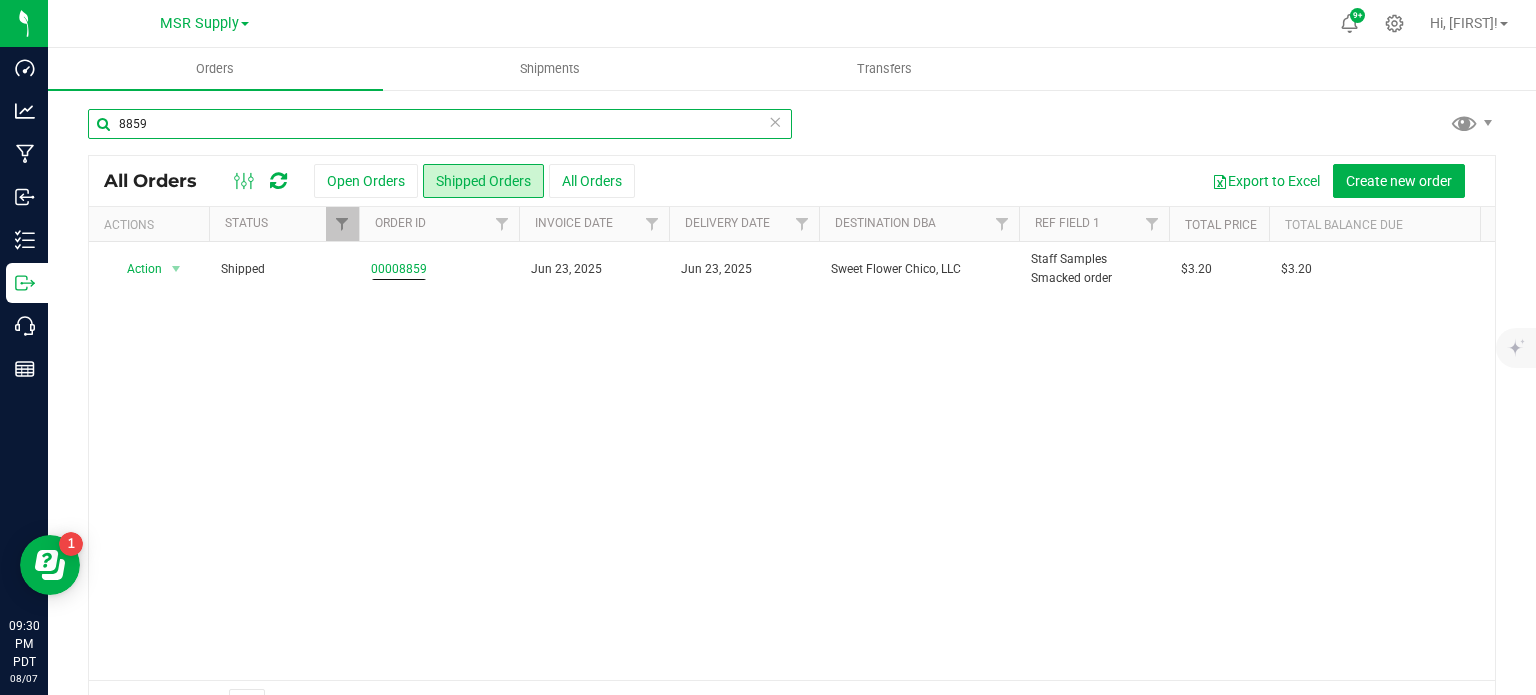 click on "8859" at bounding box center (440, 124) 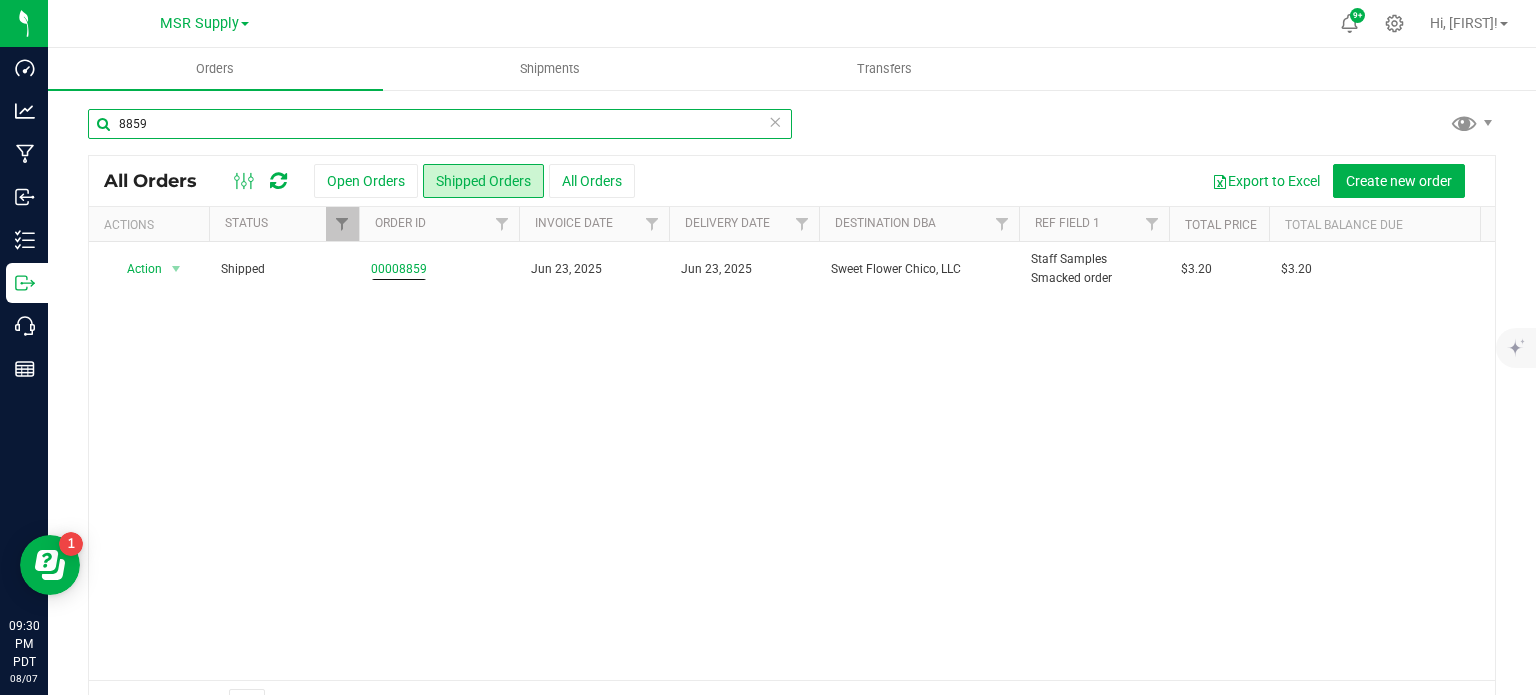 click on "8859" at bounding box center (440, 124) 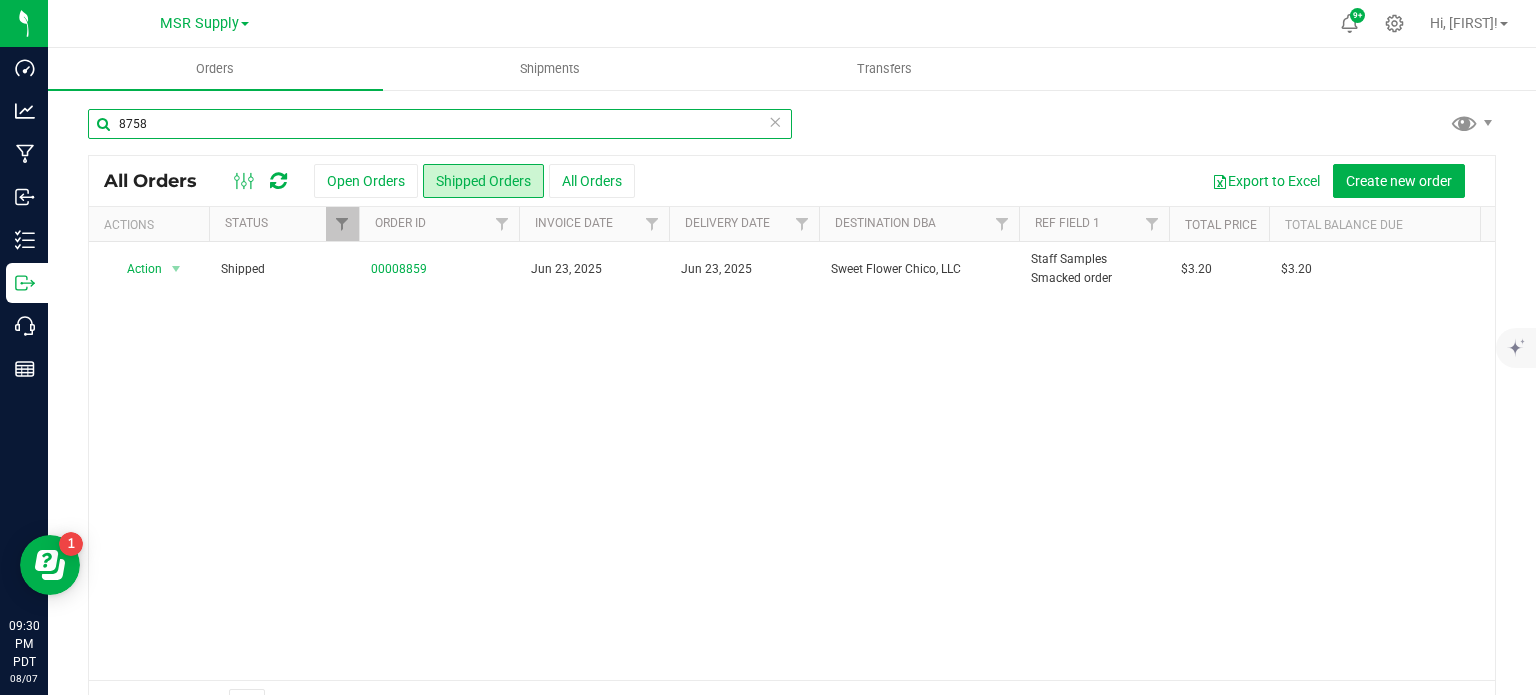 type on "8758" 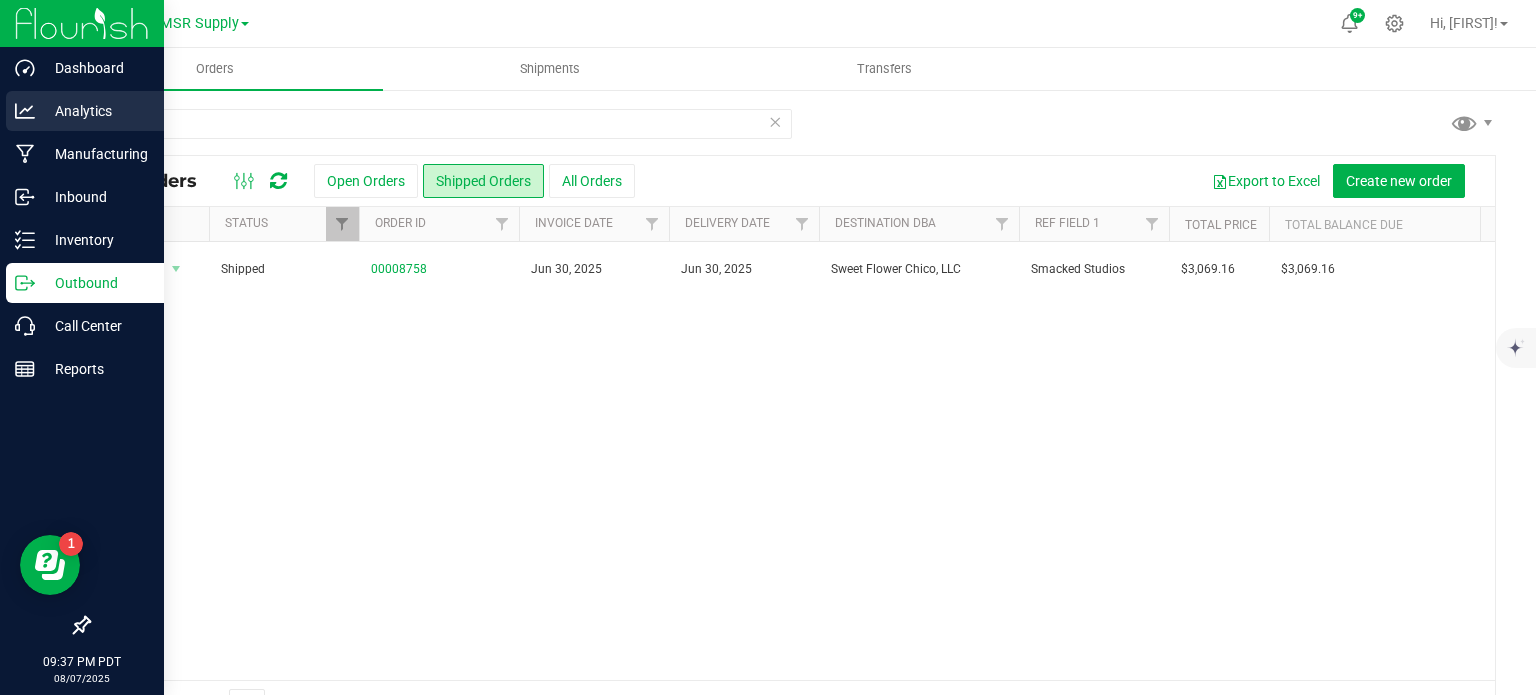 click on "Analytics" at bounding box center (85, 111) 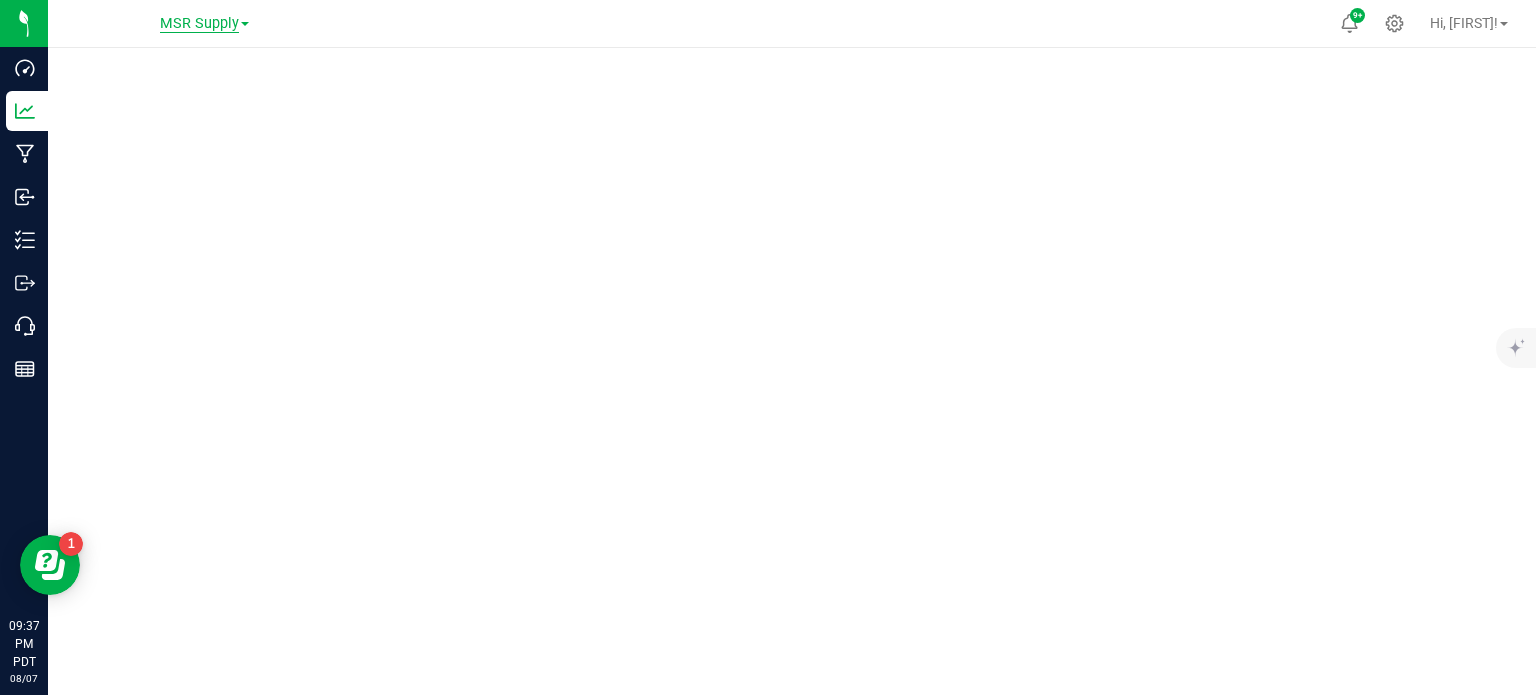 click on "MSR Supply" at bounding box center [199, 24] 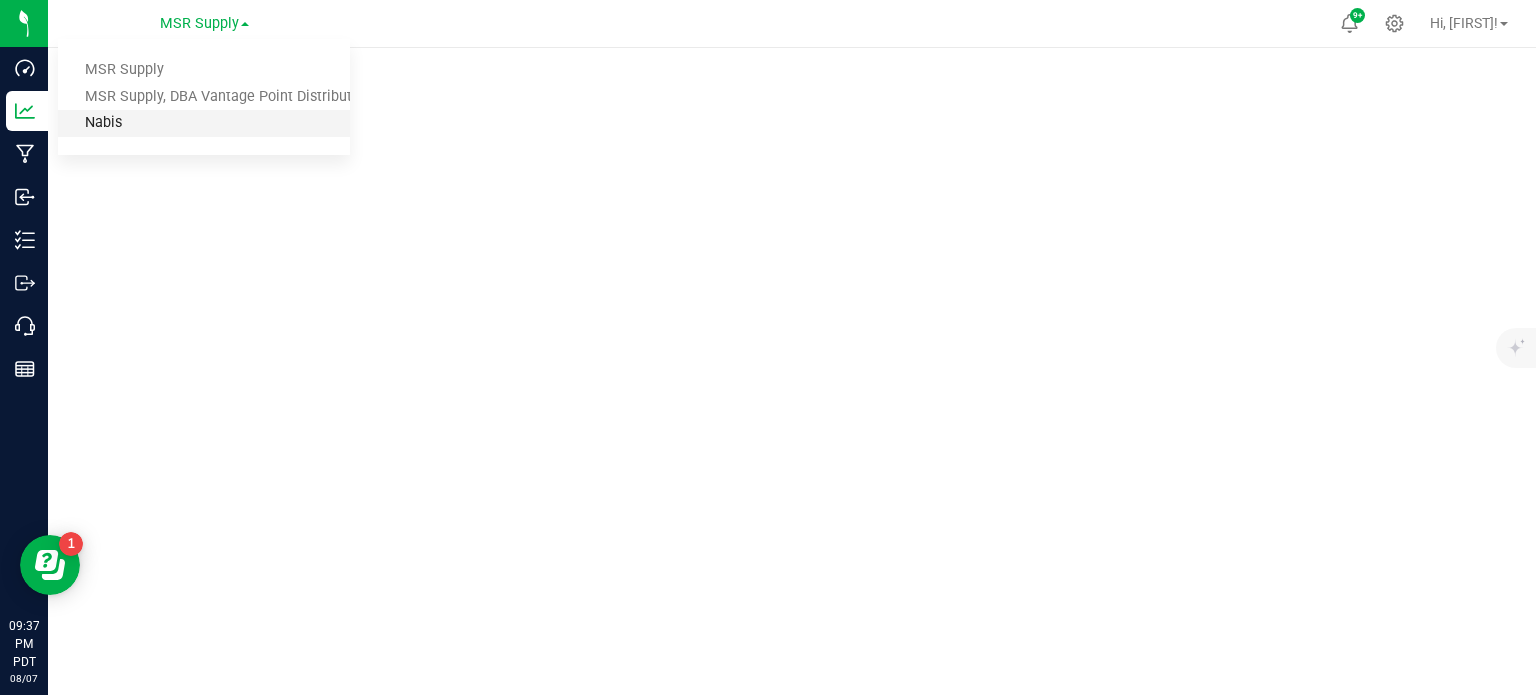 click on "Nabis" at bounding box center [204, 123] 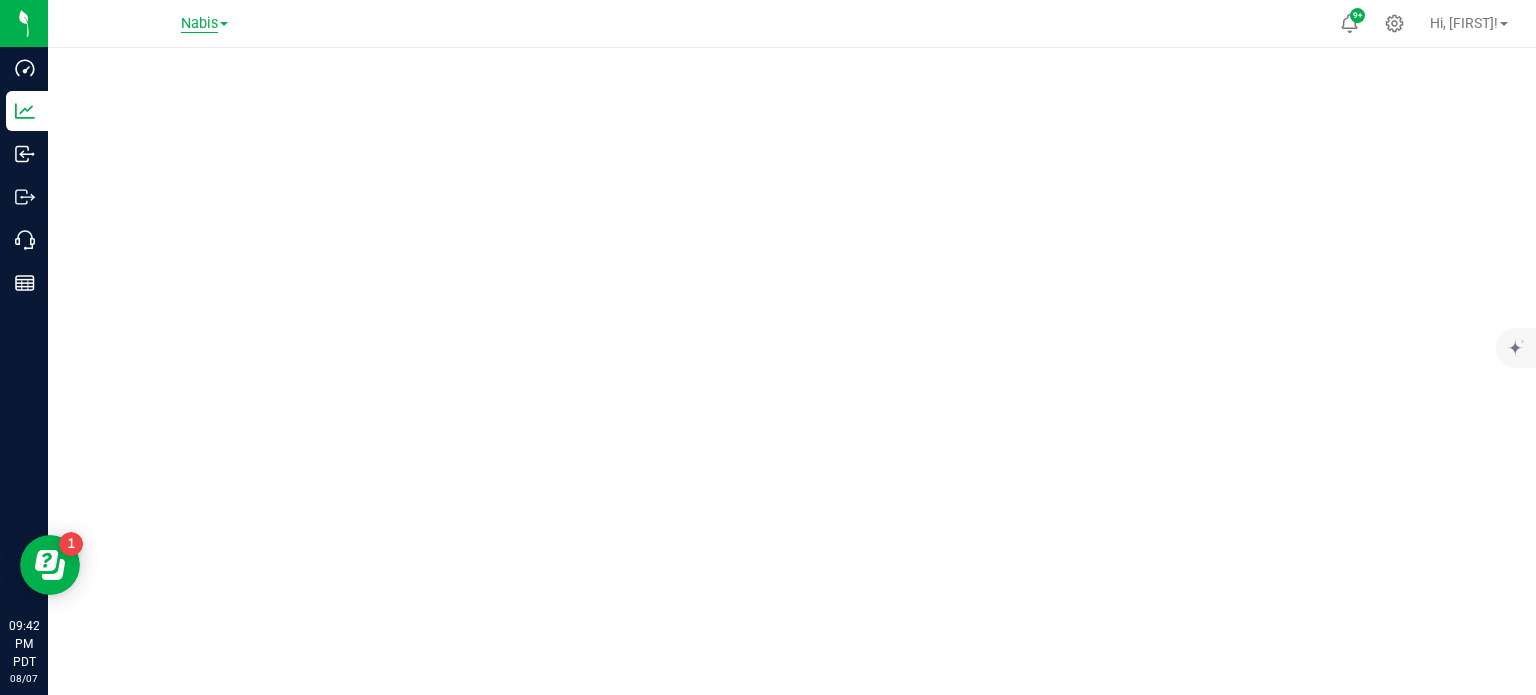click on "Nabis" at bounding box center [199, 24] 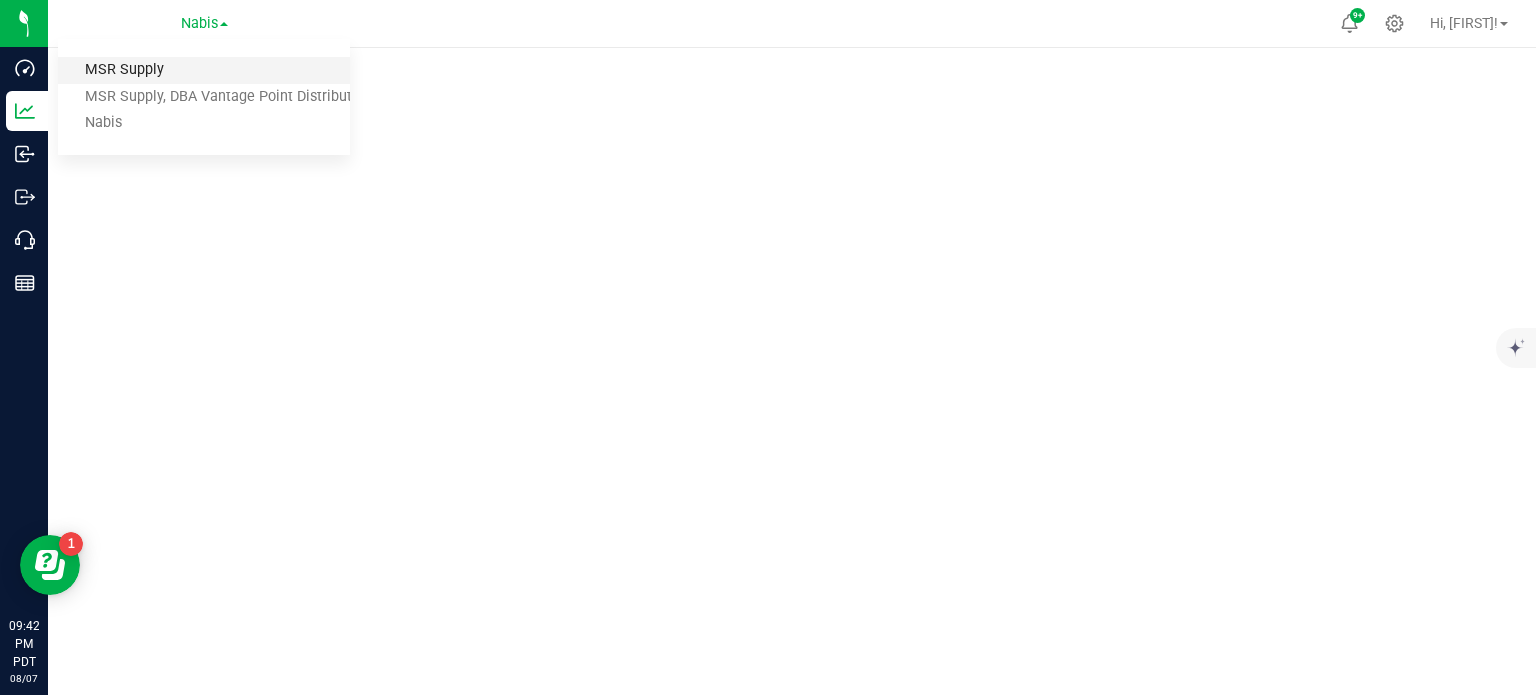 click on "MSR Supply" at bounding box center [204, 70] 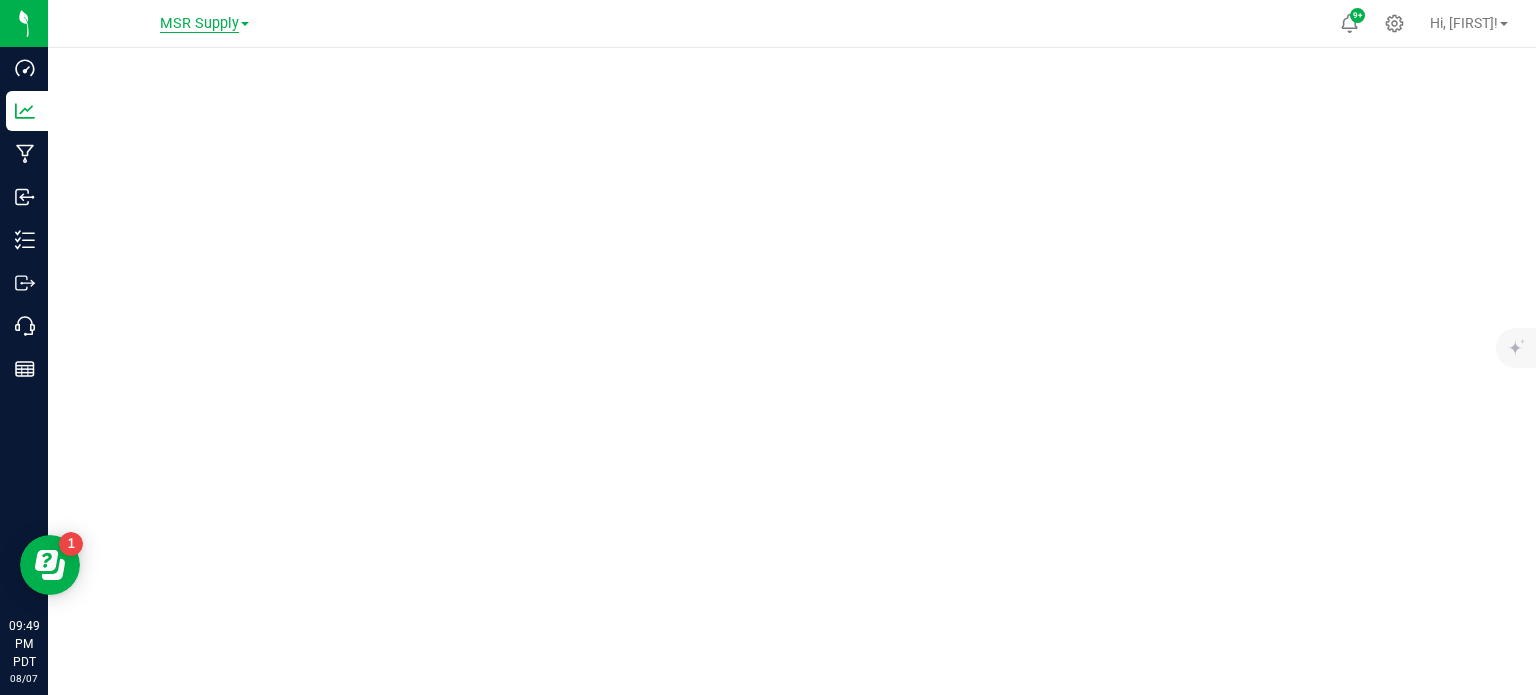click on "MSR Supply" at bounding box center [199, 24] 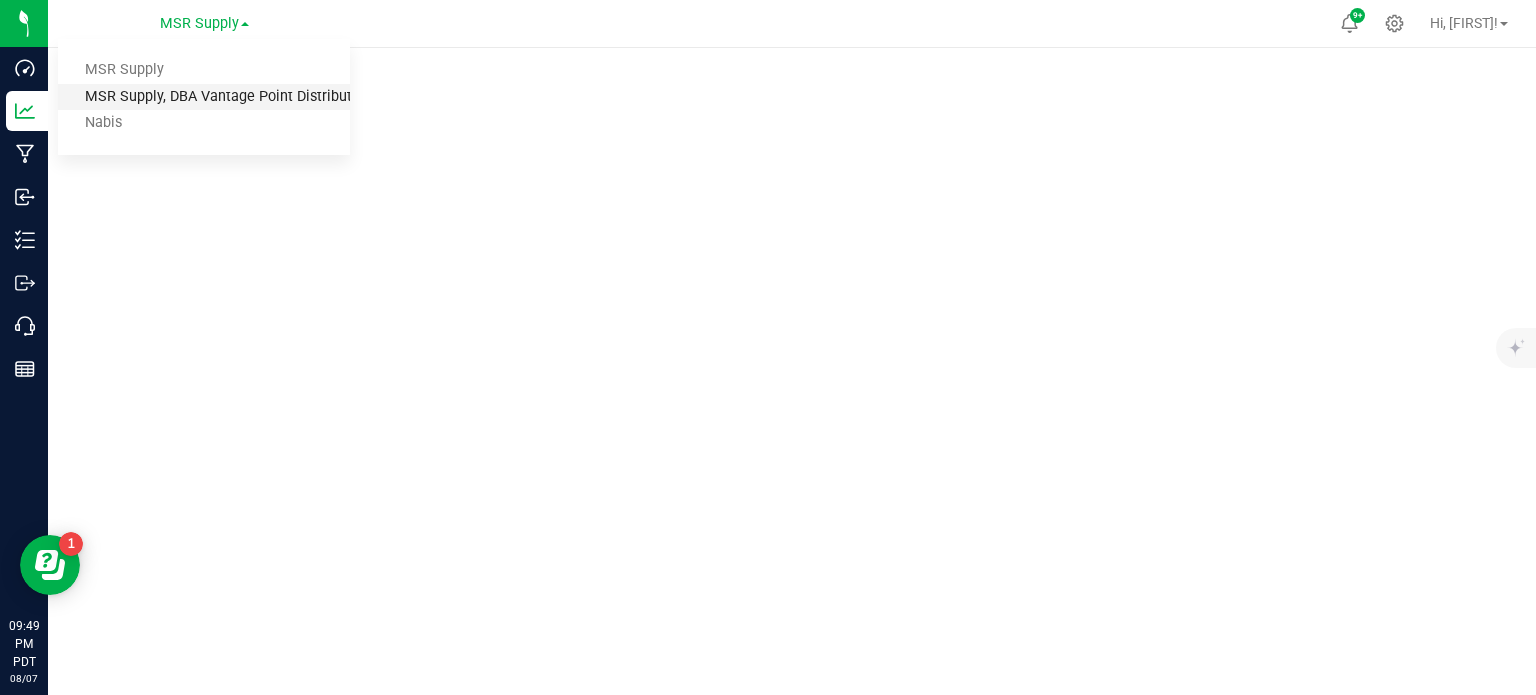 click on "MSR Supply, DBA Vantage Point Distribution" at bounding box center [204, 97] 